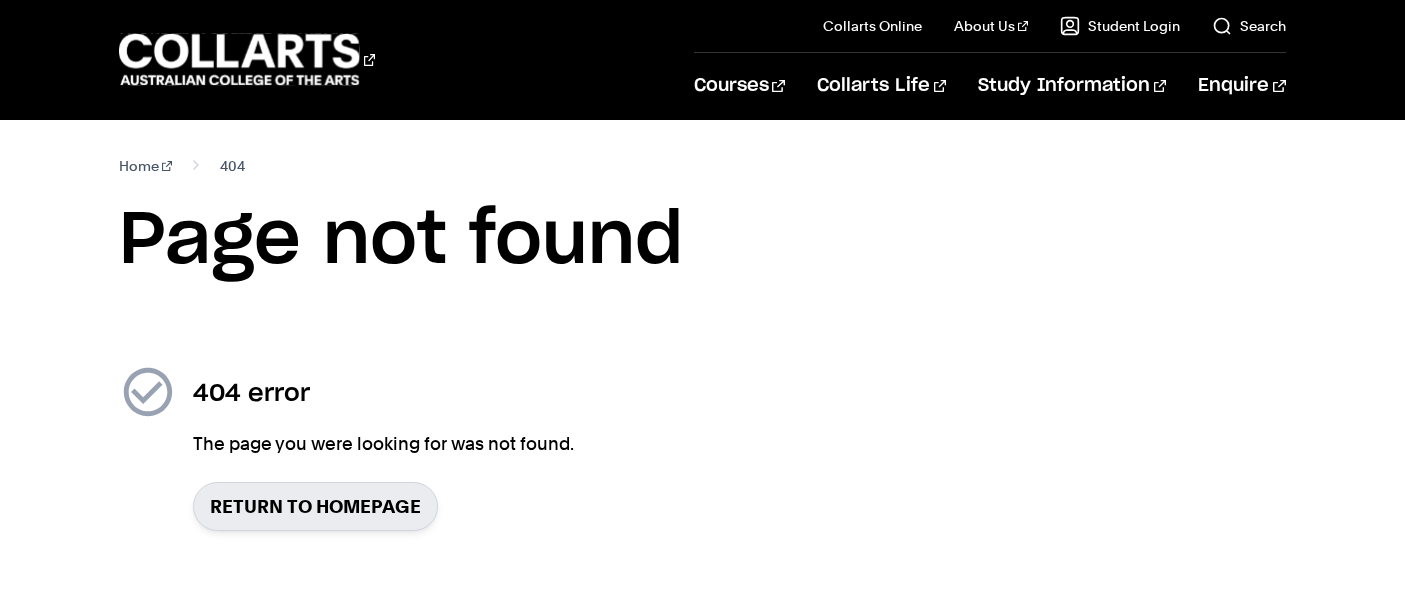 scroll, scrollTop: 0, scrollLeft: 0, axis: both 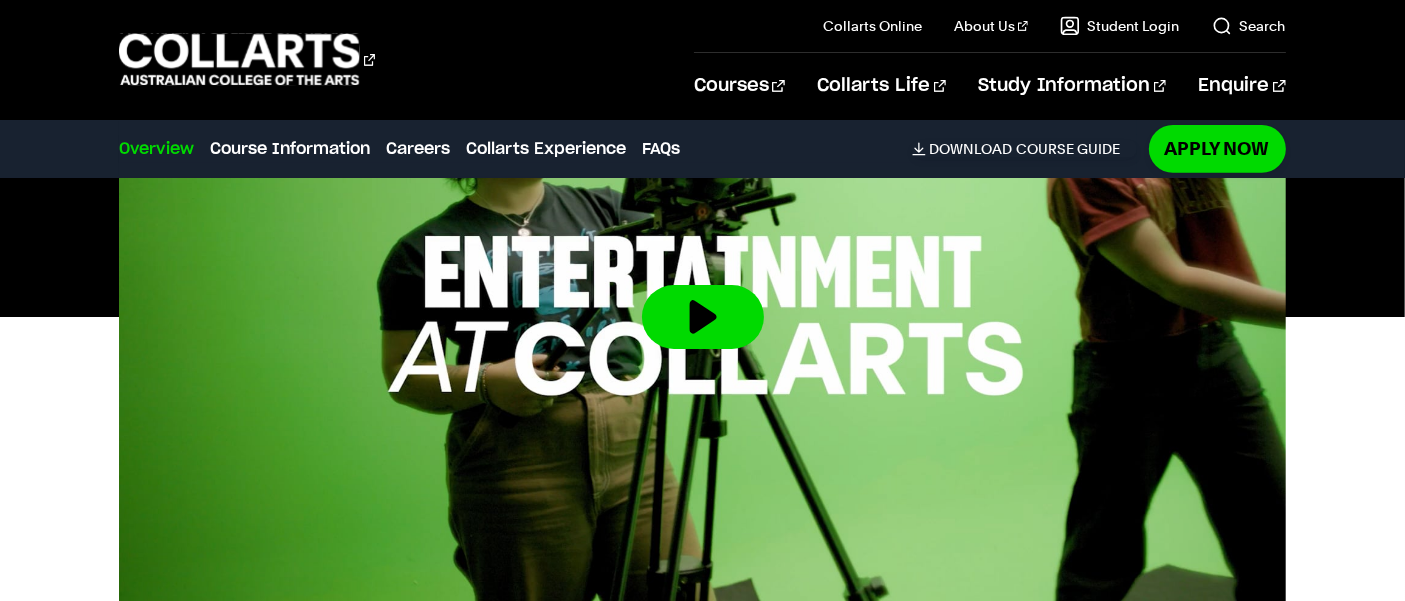 click at bounding box center (703, 317) 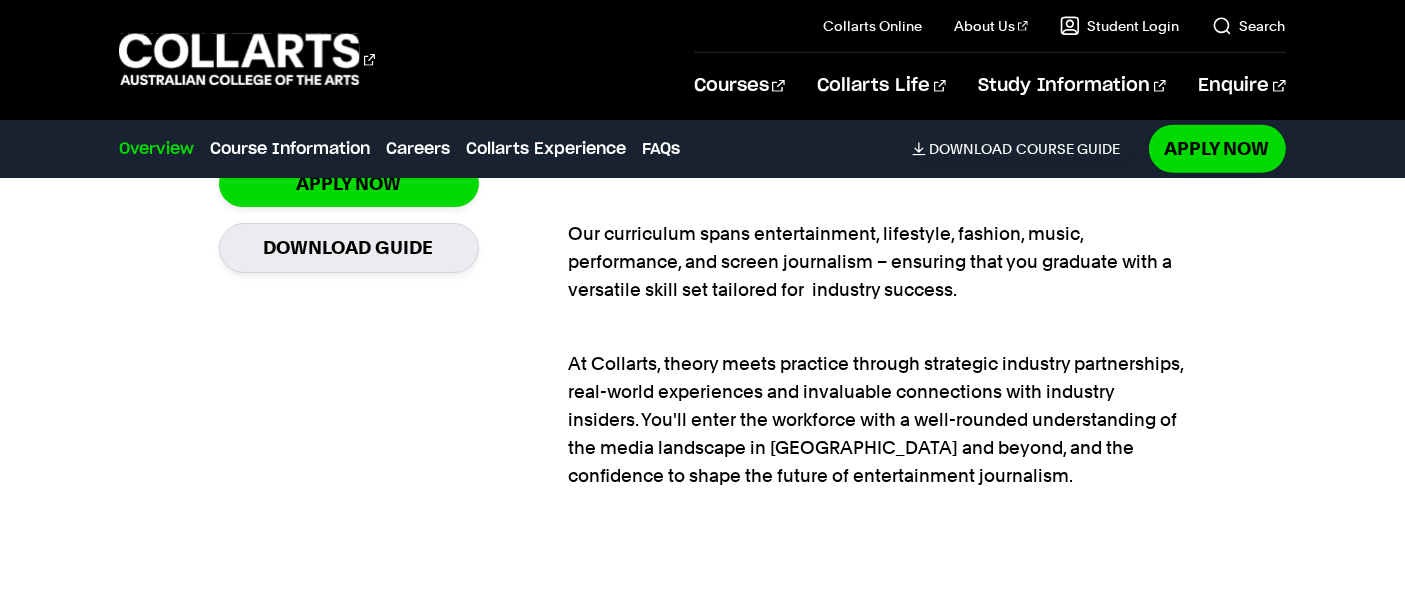 scroll, scrollTop: 1610, scrollLeft: 0, axis: vertical 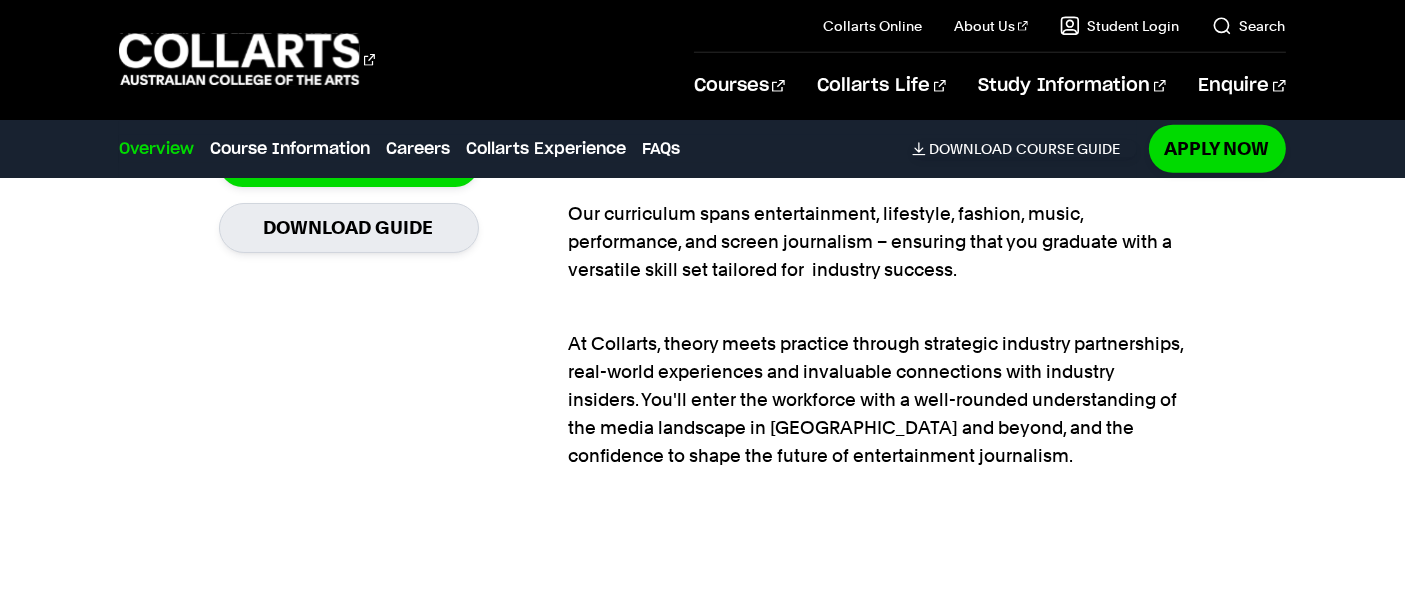 click on "Our curriculum spans entertainment, lifestyle, fashion, music, performance, and screen journalism – ensuring that you graduate with a versatile skill set tailored for  industry success." at bounding box center (878, 228) 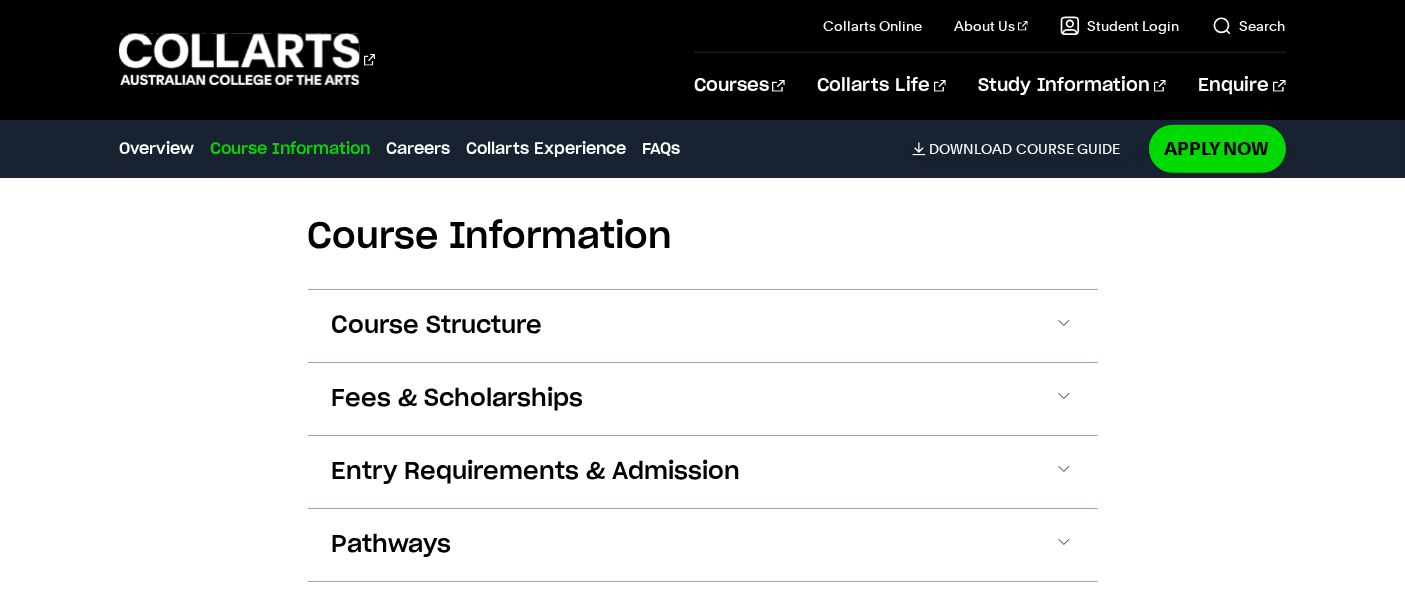 scroll, scrollTop: 2034, scrollLeft: 0, axis: vertical 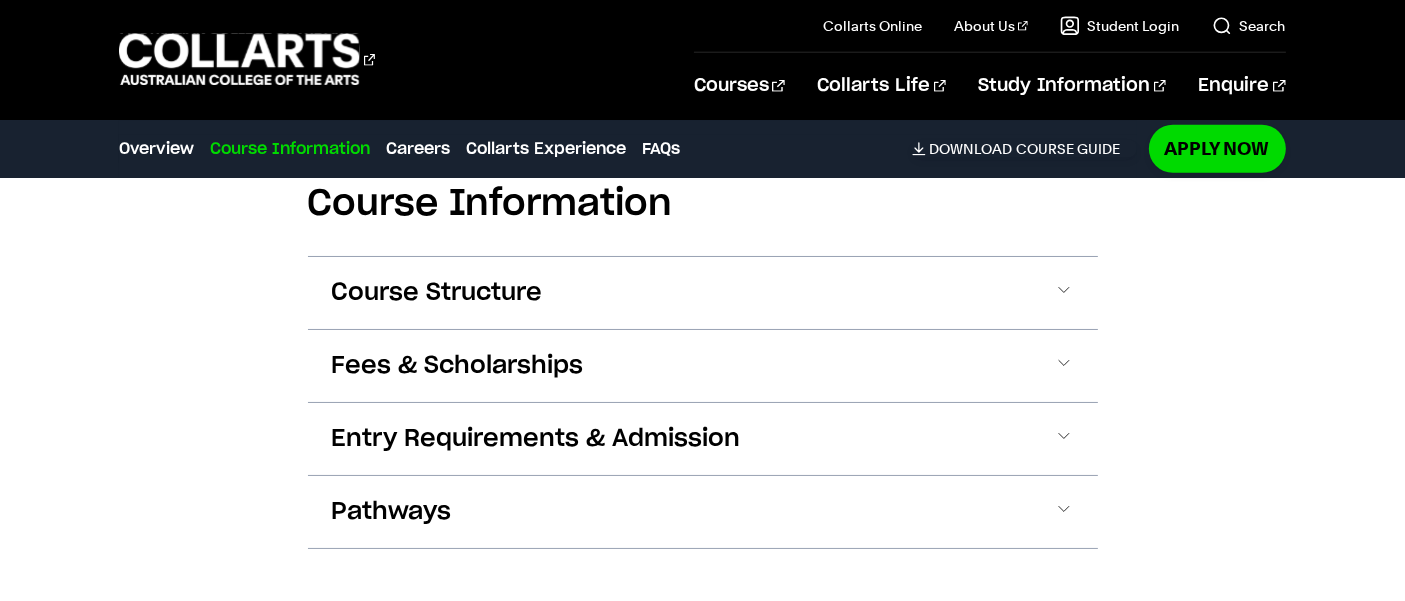 click on "Course Structure" at bounding box center (437, 293) 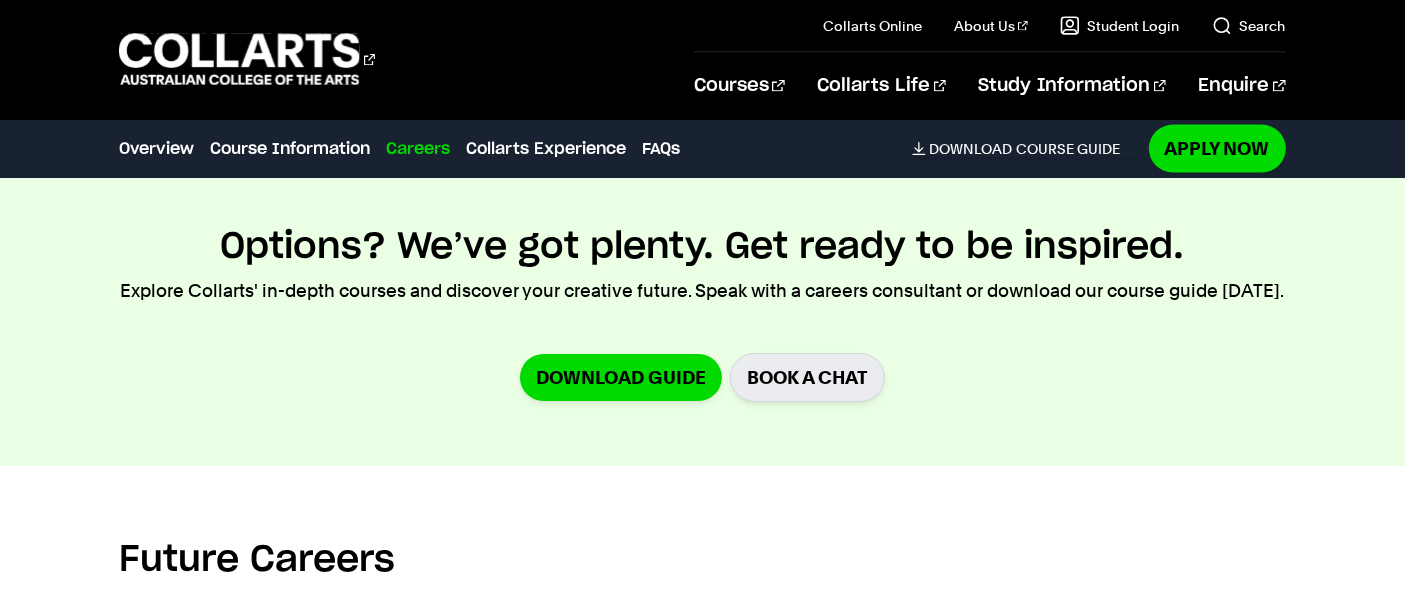 scroll, scrollTop: 3257, scrollLeft: 0, axis: vertical 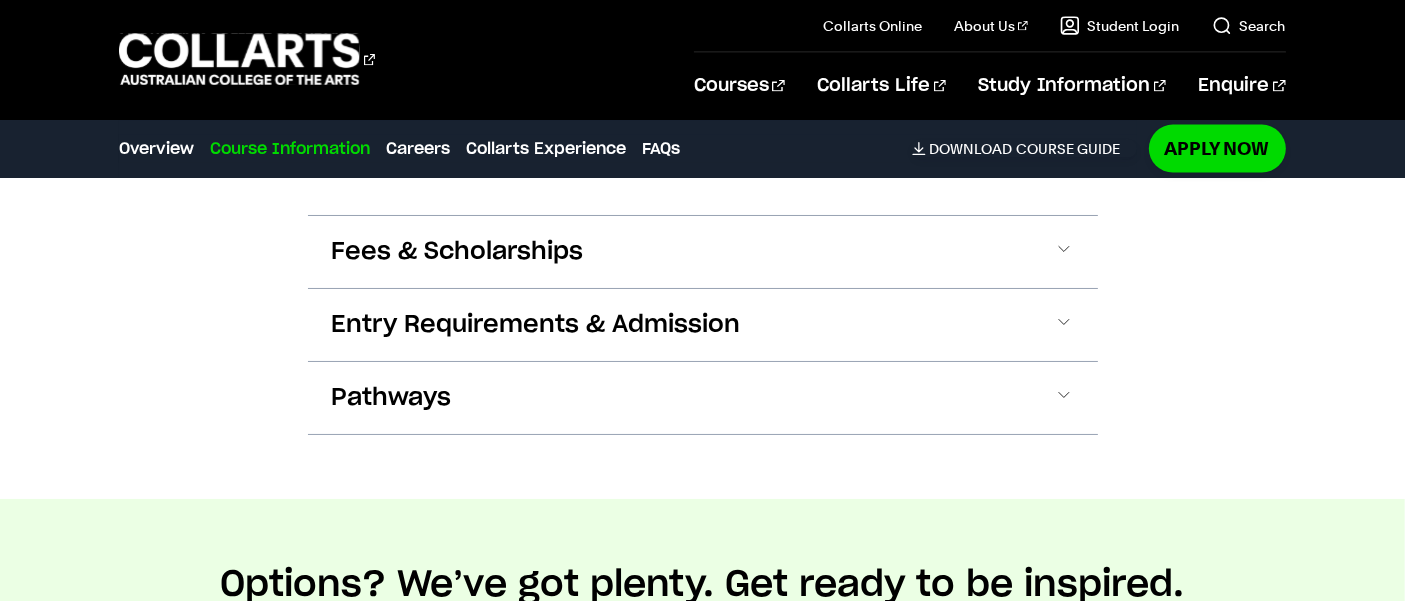 click on "Fees & Scholarships" at bounding box center [458, 252] 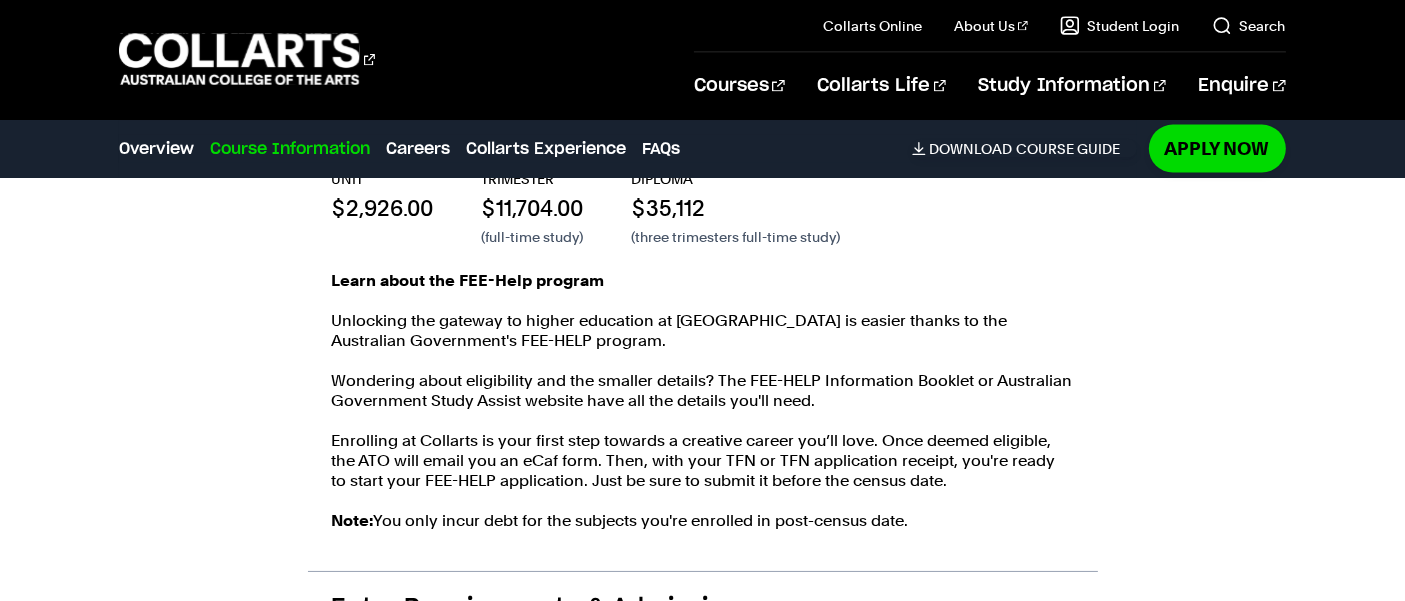 scroll, scrollTop: 3122, scrollLeft: 0, axis: vertical 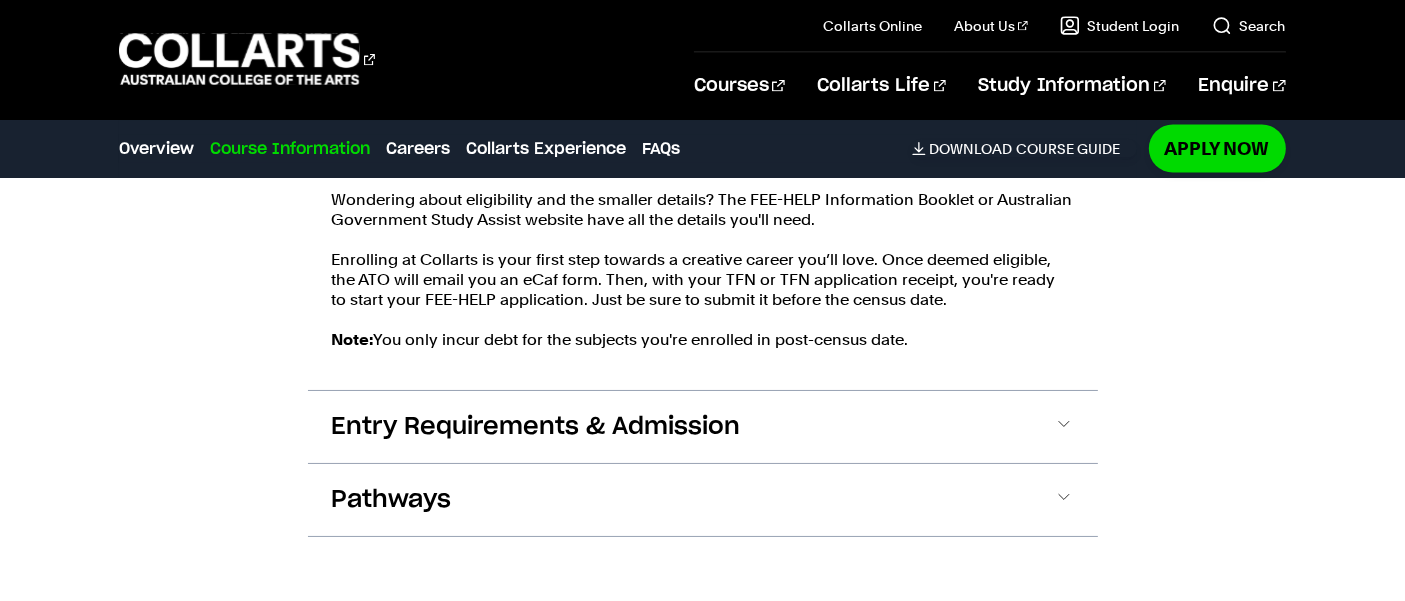 click on "Entry Requirements & Admission" at bounding box center (536, 427) 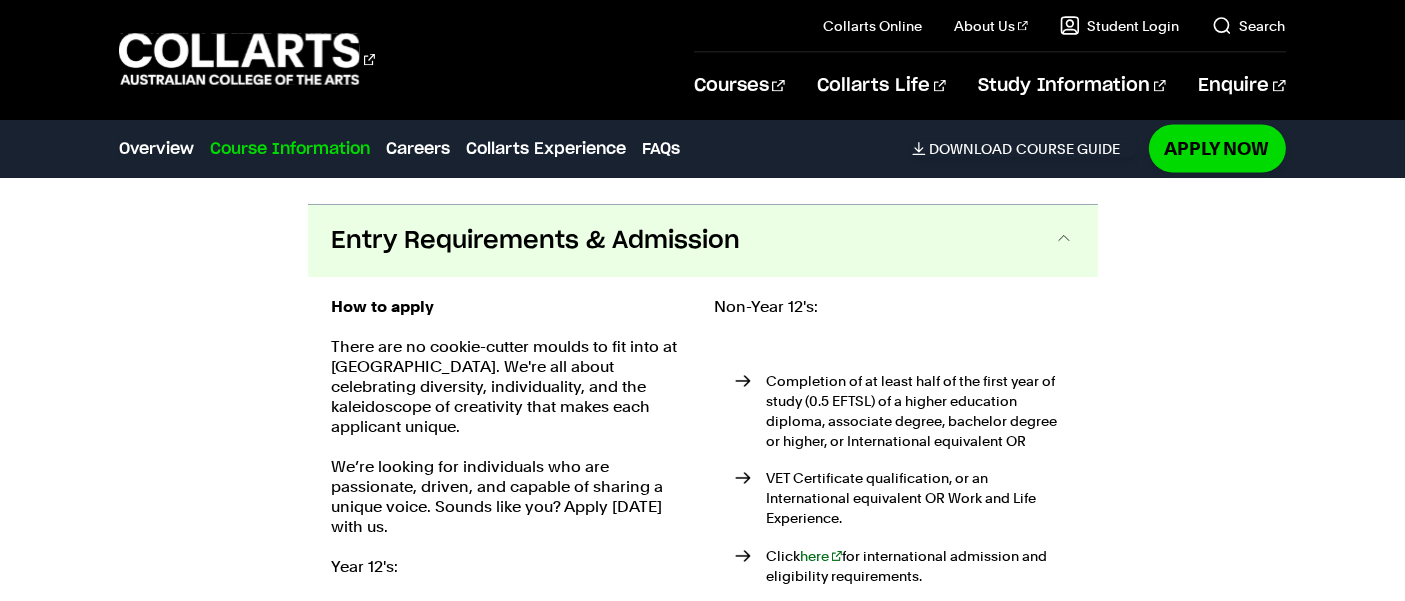 scroll, scrollTop: 3511, scrollLeft: 0, axis: vertical 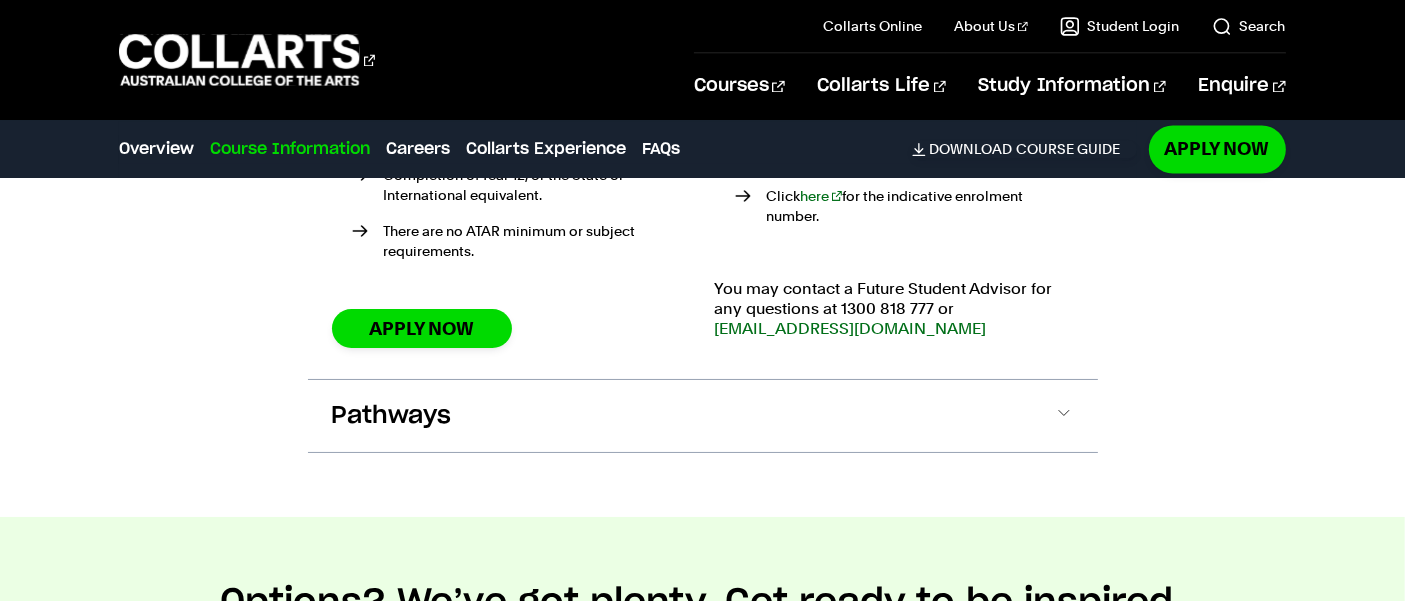 click on "Pathways" at bounding box center (703, 416) 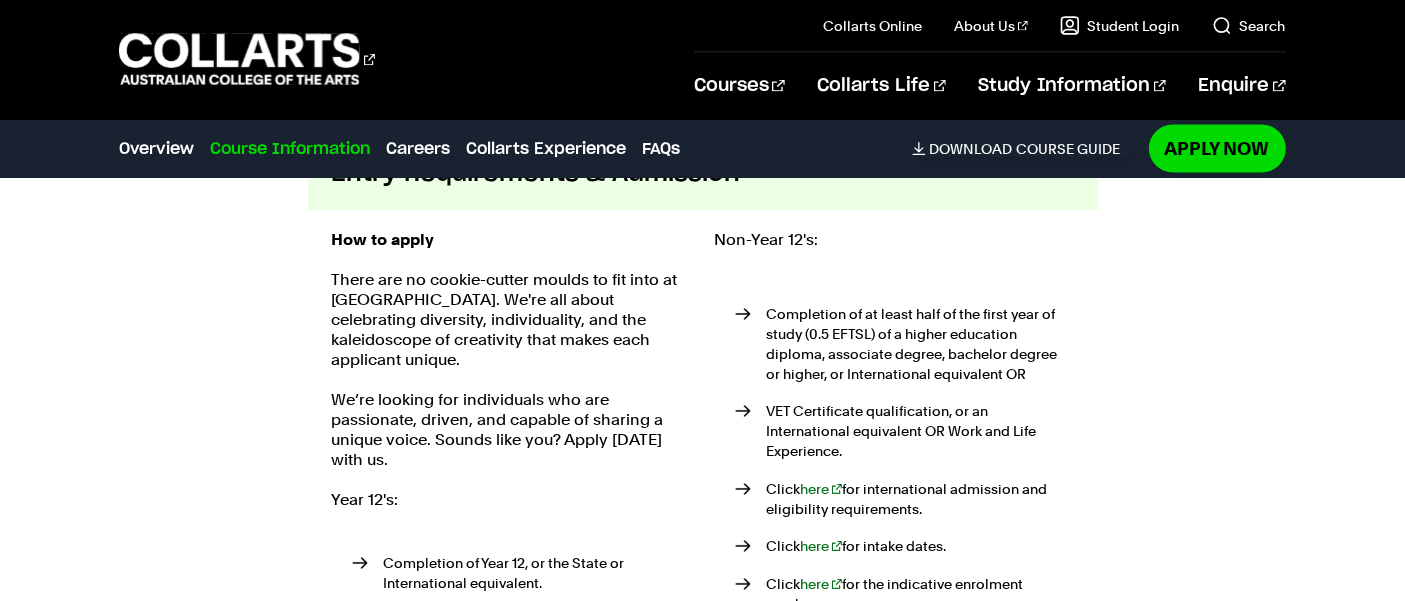 scroll, scrollTop: 3562, scrollLeft: 0, axis: vertical 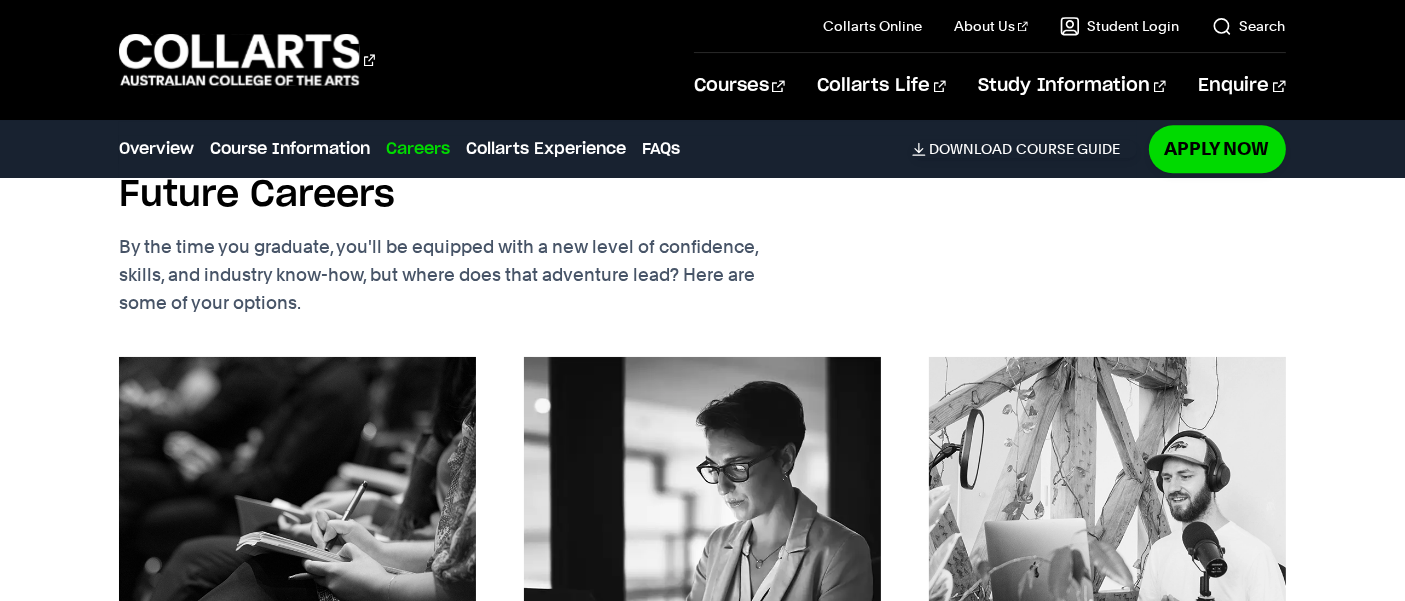 click on "Future Careers
By the time you graduate, you'll be equipped with a new level of confidence, skills, and industry know-how, but where does that adventure lead? Here are some of your options.
Journalist
A skilled storyteller and investigator who gathers, verifies, and presents news and information to the public through various mediums such as print, broadcast and digital platforms. Conduct interviews, research pressing issues, and adhere to ethical standards while delivering accurate and engaging content to their audience.
Average industry salary*: $71K- $115K Editor" at bounding box center [702, 584] 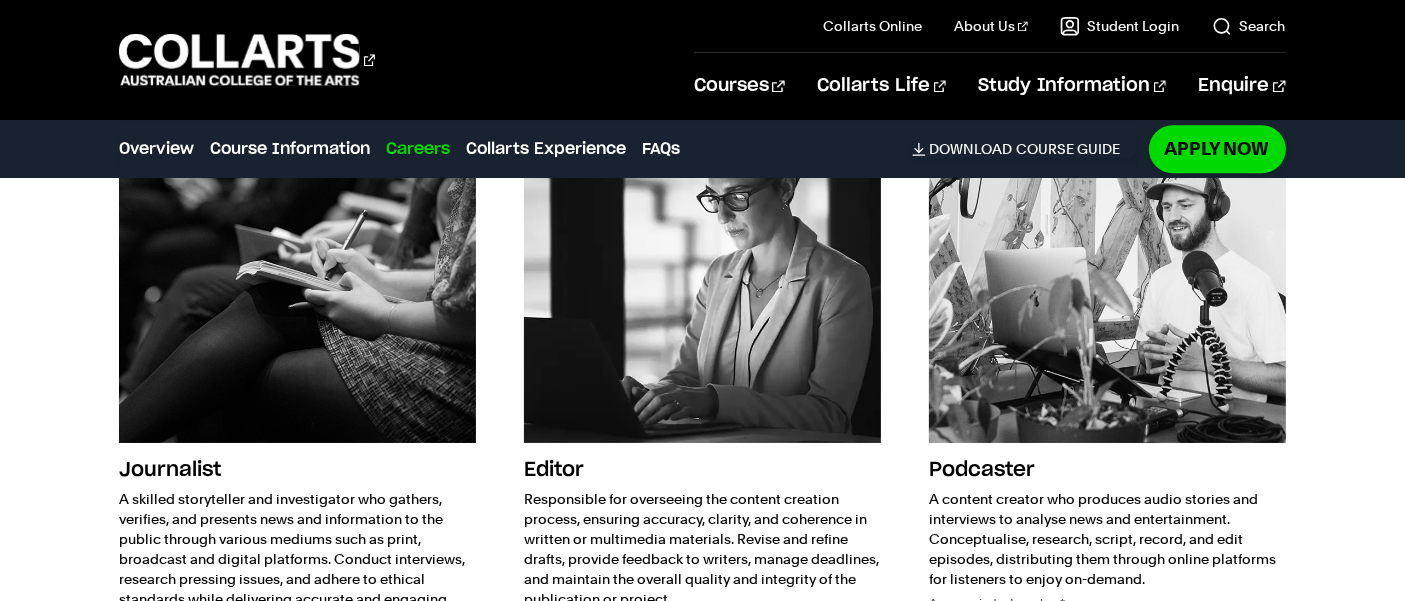 scroll, scrollTop: 5461, scrollLeft: 0, axis: vertical 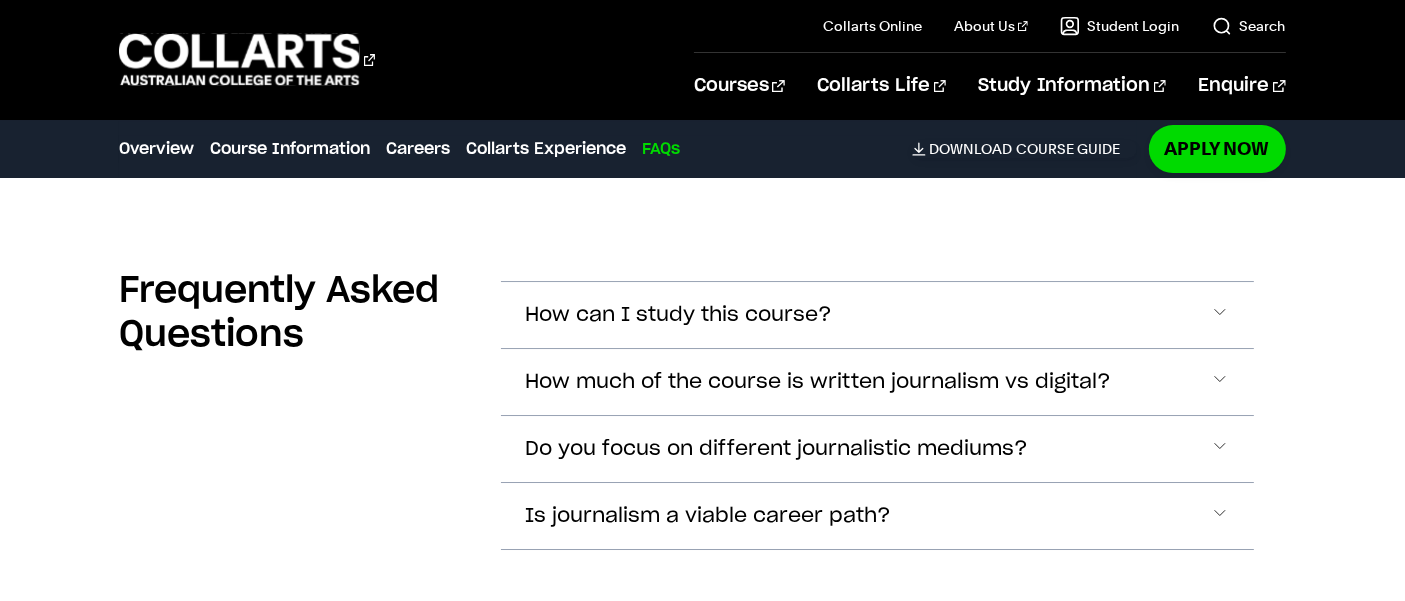 click on "How can I study this course?" at bounding box center (877, 315) 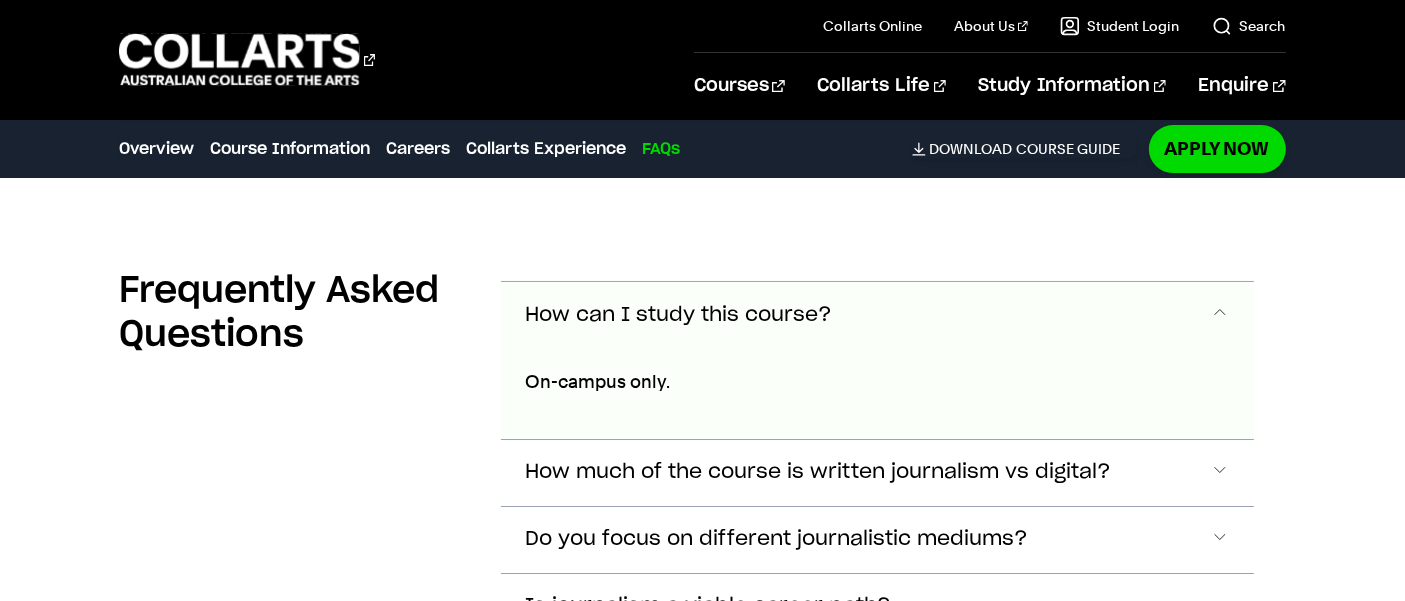 scroll, scrollTop: 7025, scrollLeft: 0, axis: vertical 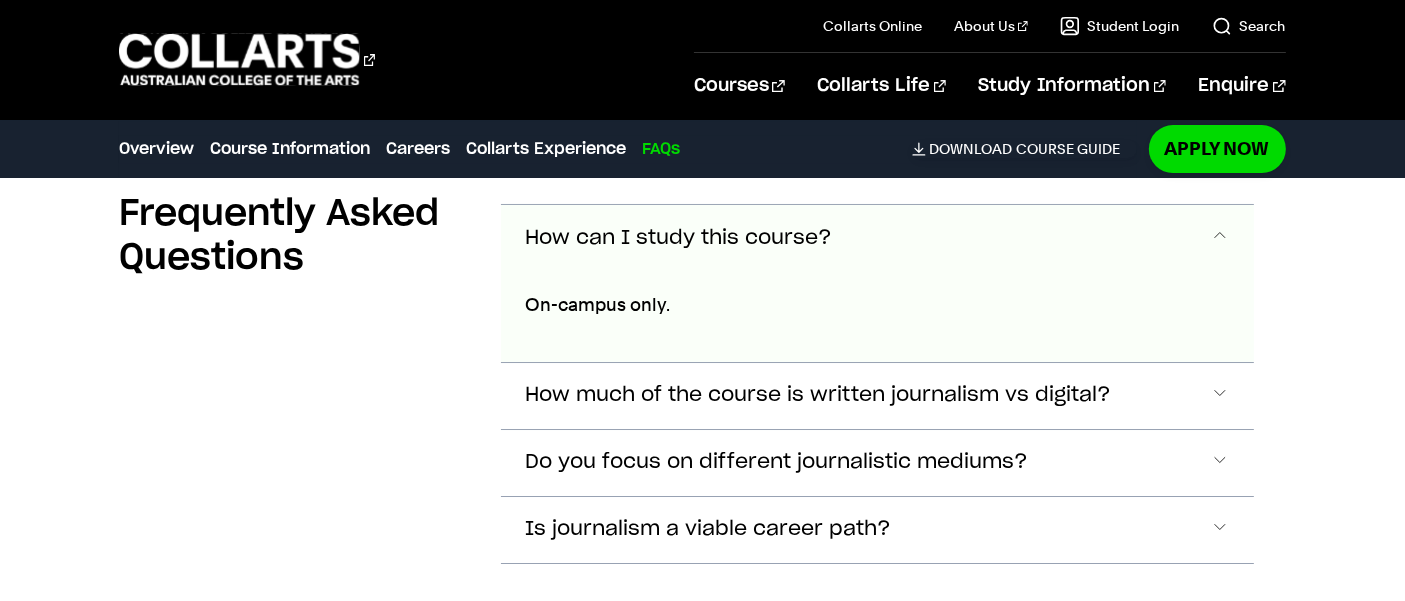 click on "How can I study this course?" at bounding box center (877, 238) 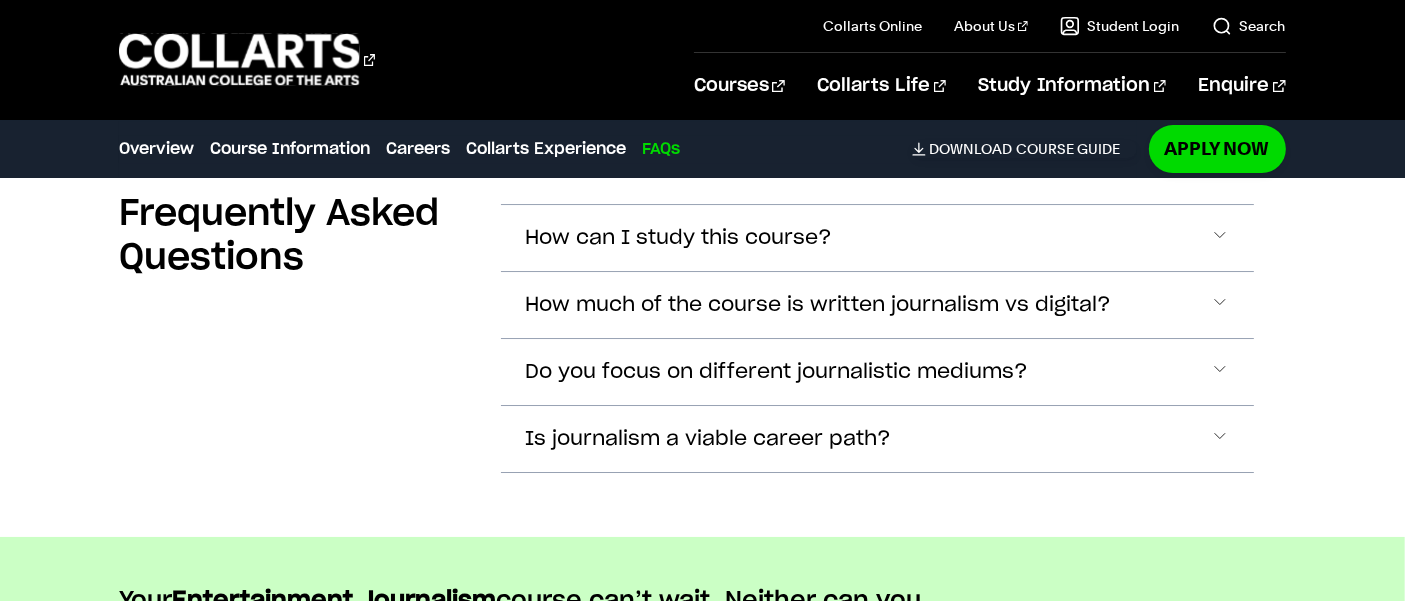 click on "Is journalism a viable career path?" at bounding box center [877, 238] 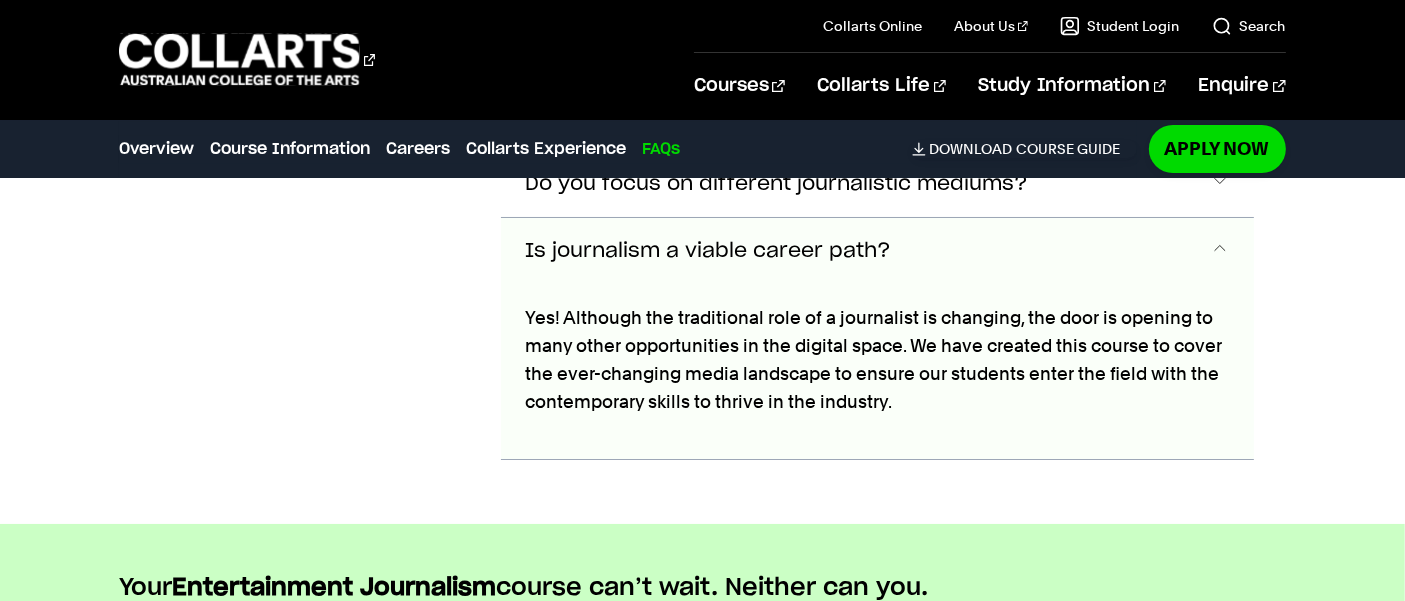 scroll, scrollTop: 7220, scrollLeft: 0, axis: vertical 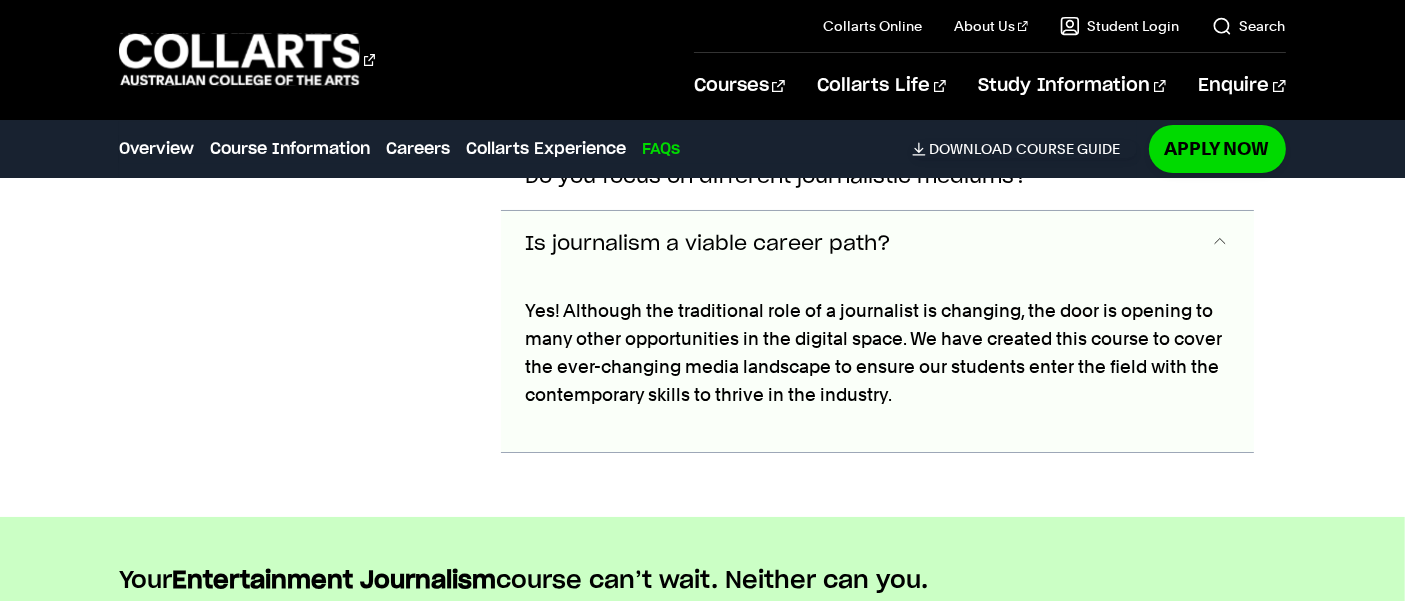 click on "Is journalism a viable career path?" at bounding box center [708, 244] 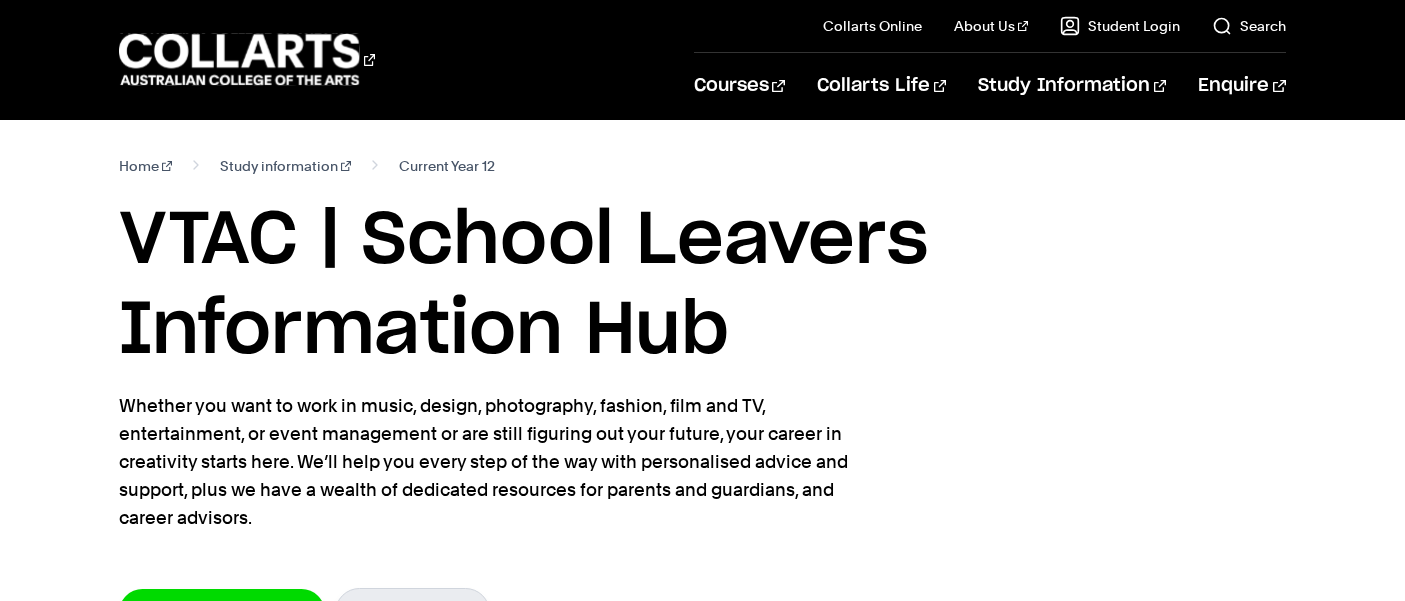 scroll, scrollTop: 0, scrollLeft: 0, axis: both 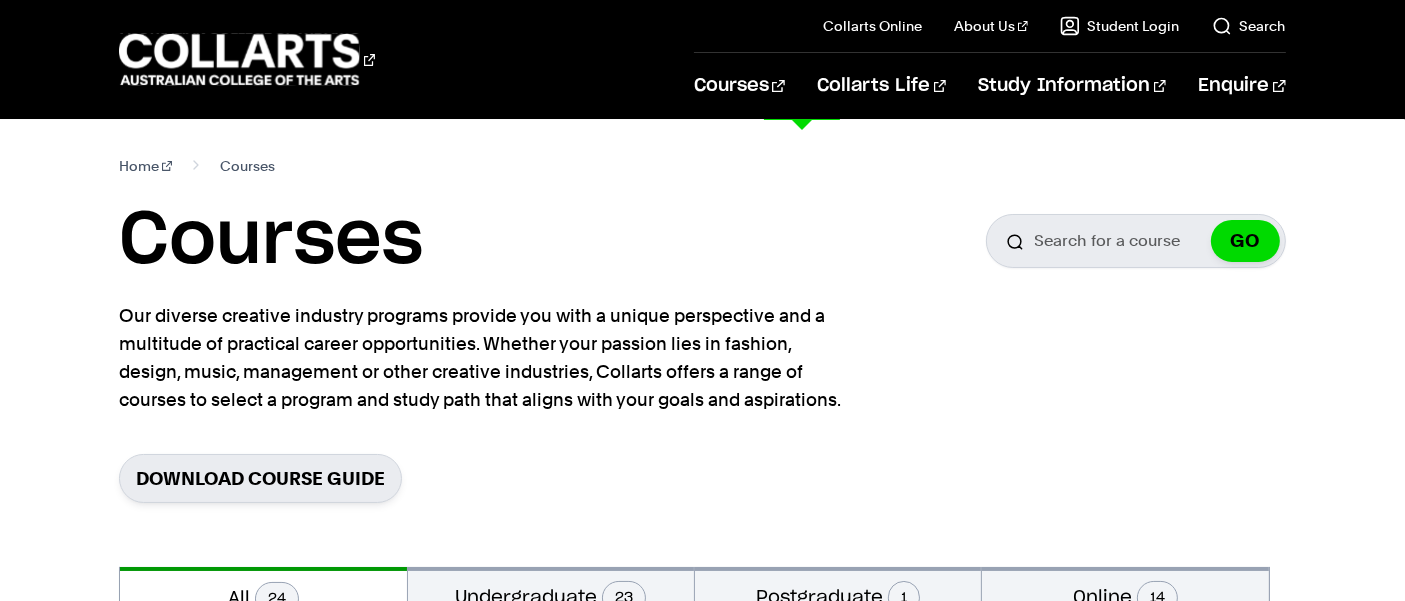 click on "View all courses
Design
Digital & Social Media
Graphic & Digital Design
Interior Design
Photography
Fashion" at bounding box center [702, 507] 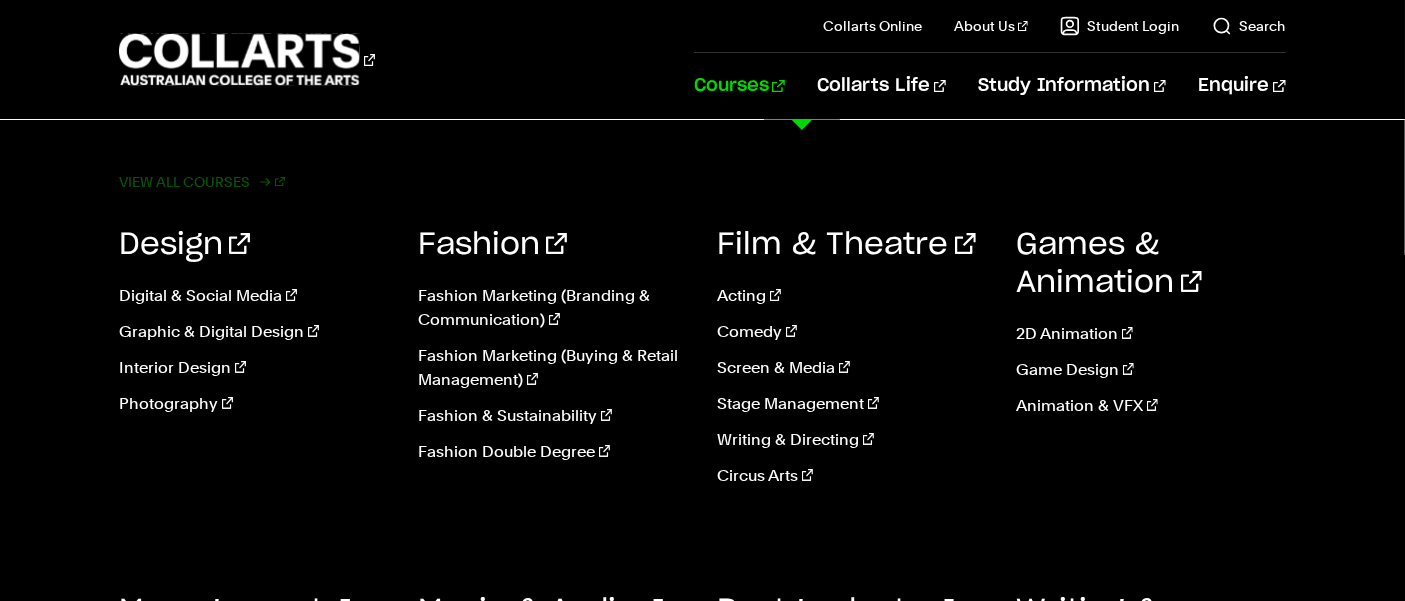 click on "View all courses" at bounding box center [202, 182] 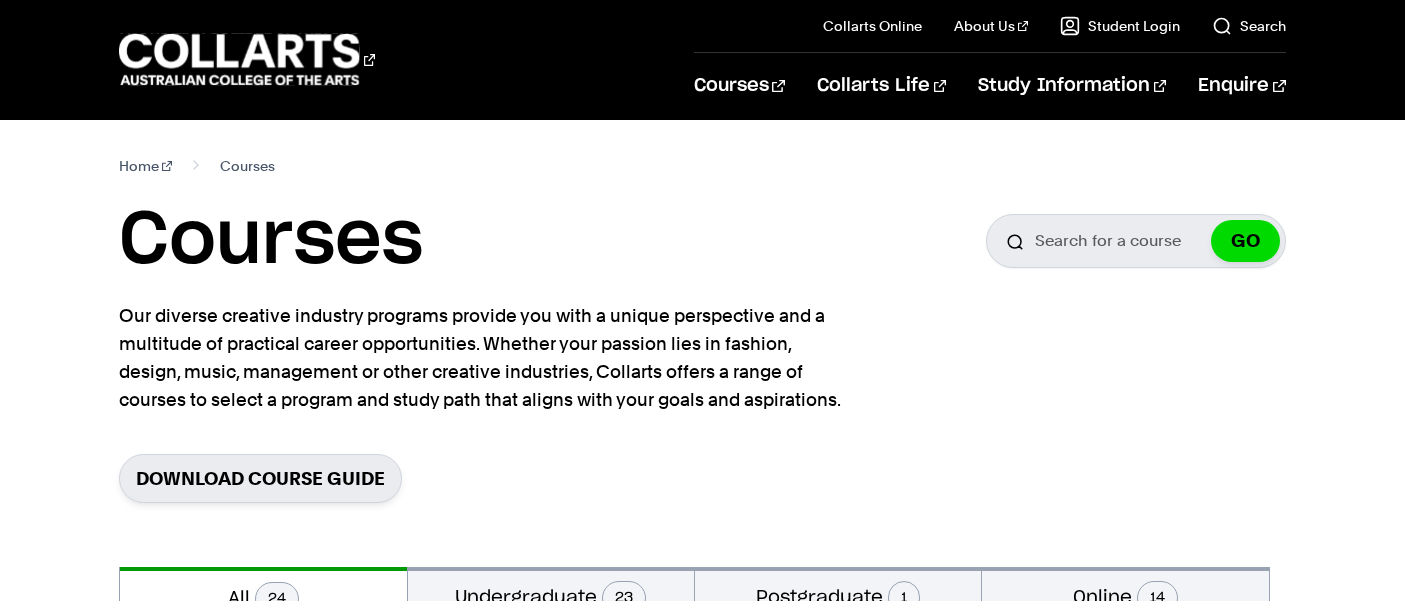 scroll, scrollTop: 0, scrollLeft: 0, axis: both 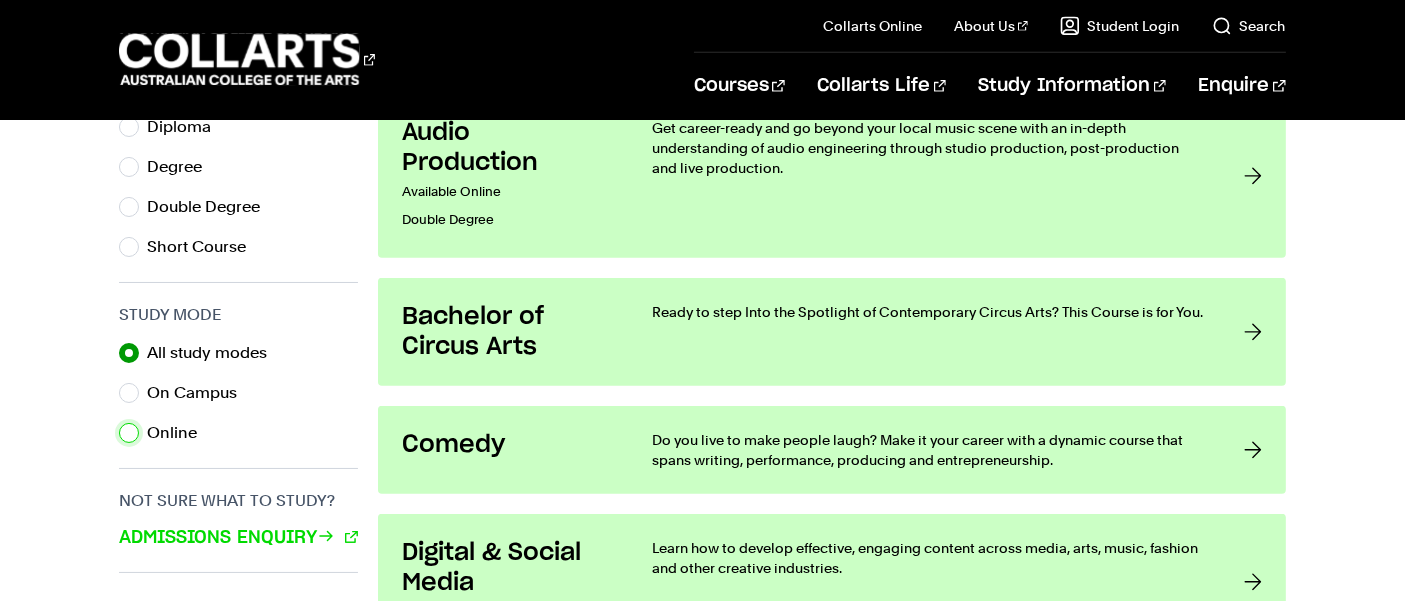 click on "Online" at bounding box center (129, 433) 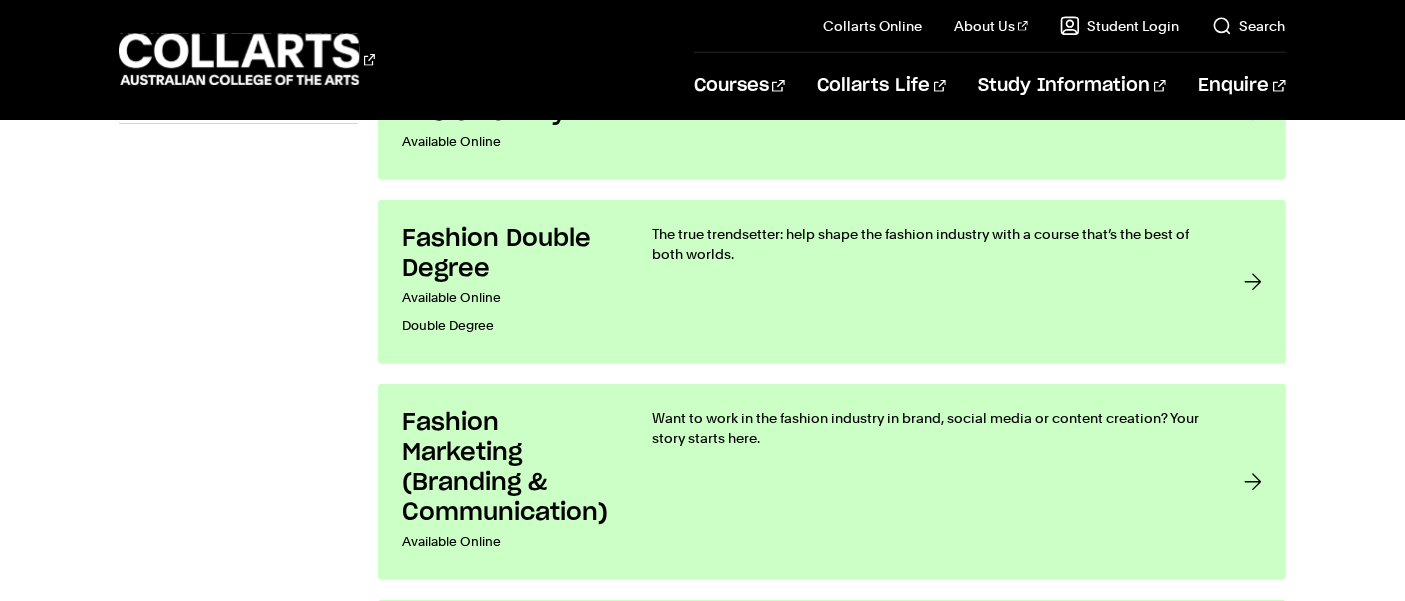 scroll, scrollTop: 1568, scrollLeft: 0, axis: vertical 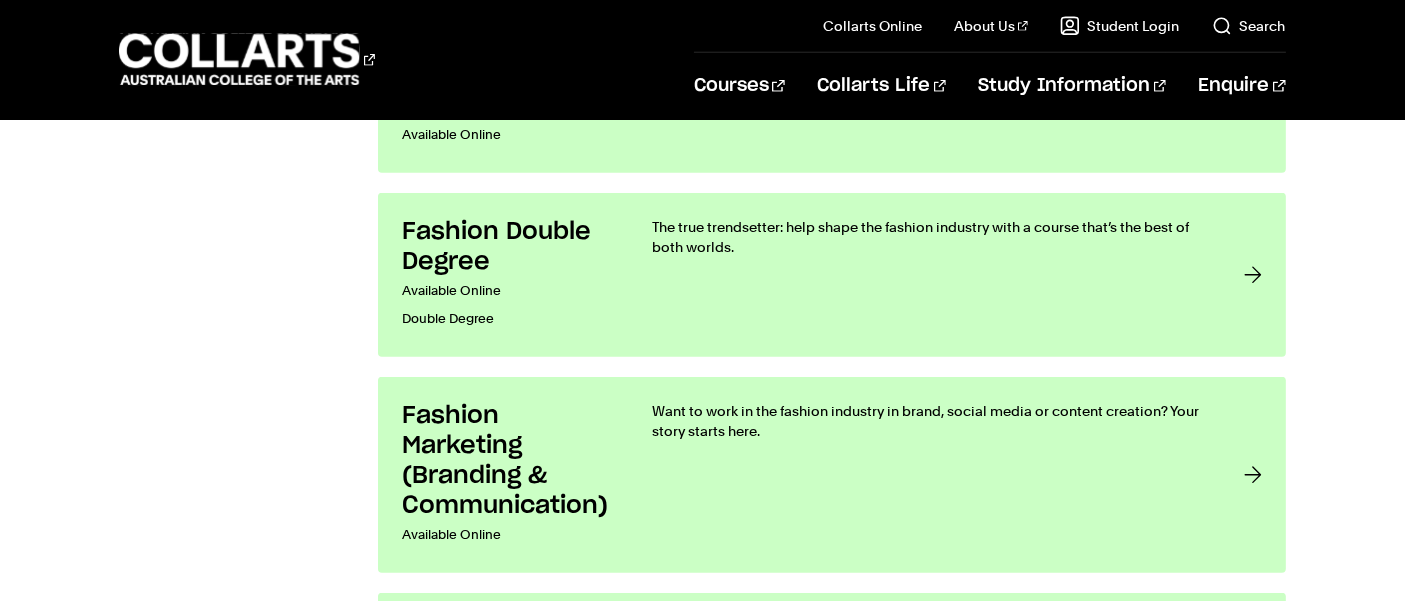click on "Fashion Marketing (Branding & Communication)" at bounding box center (507, 461) 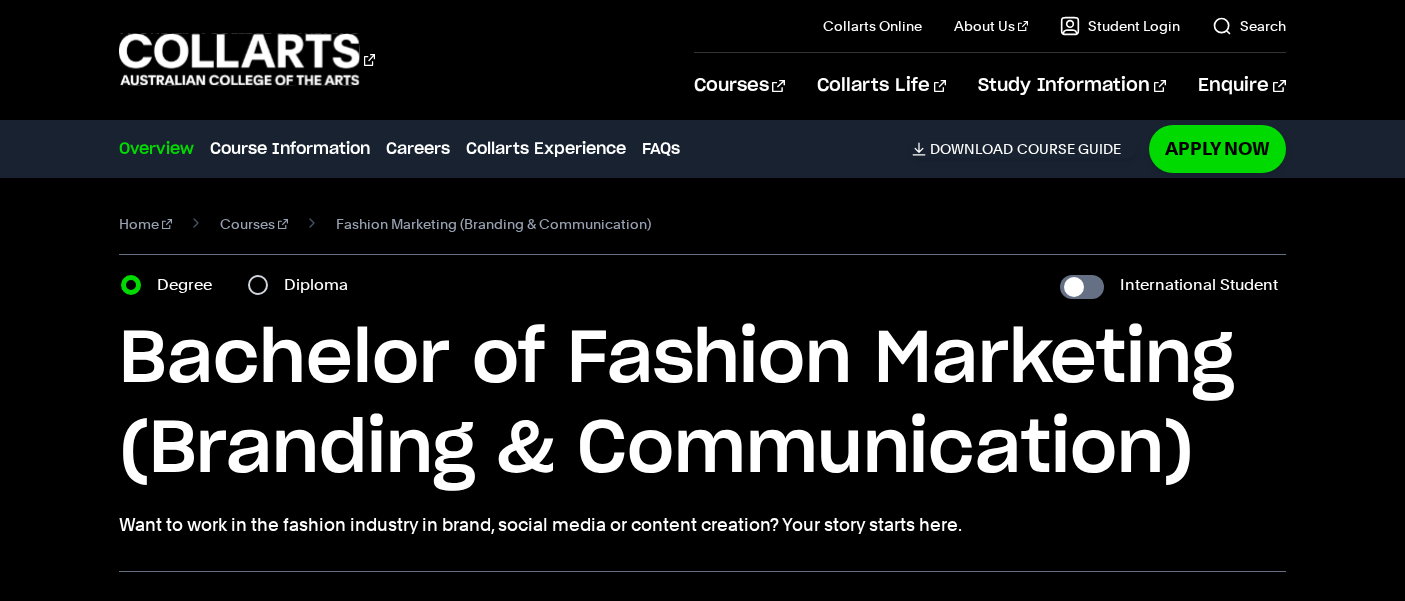 scroll, scrollTop: 0, scrollLeft: 0, axis: both 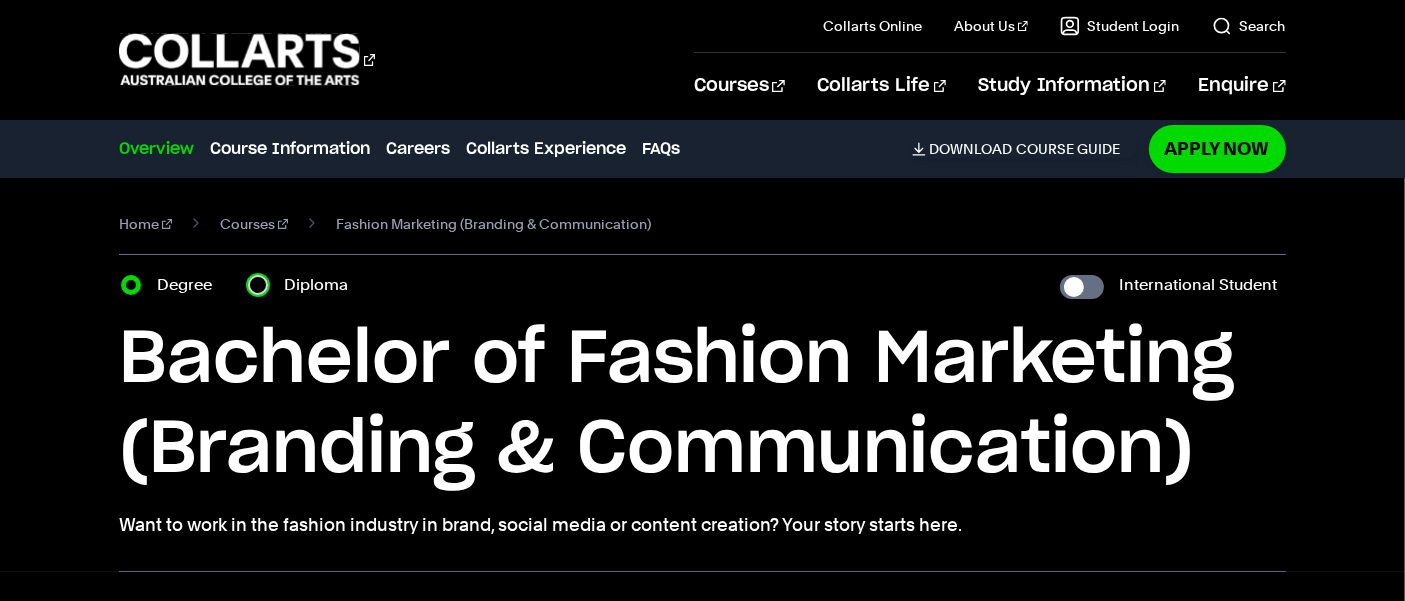 click on "Diploma" at bounding box center (258, 285) 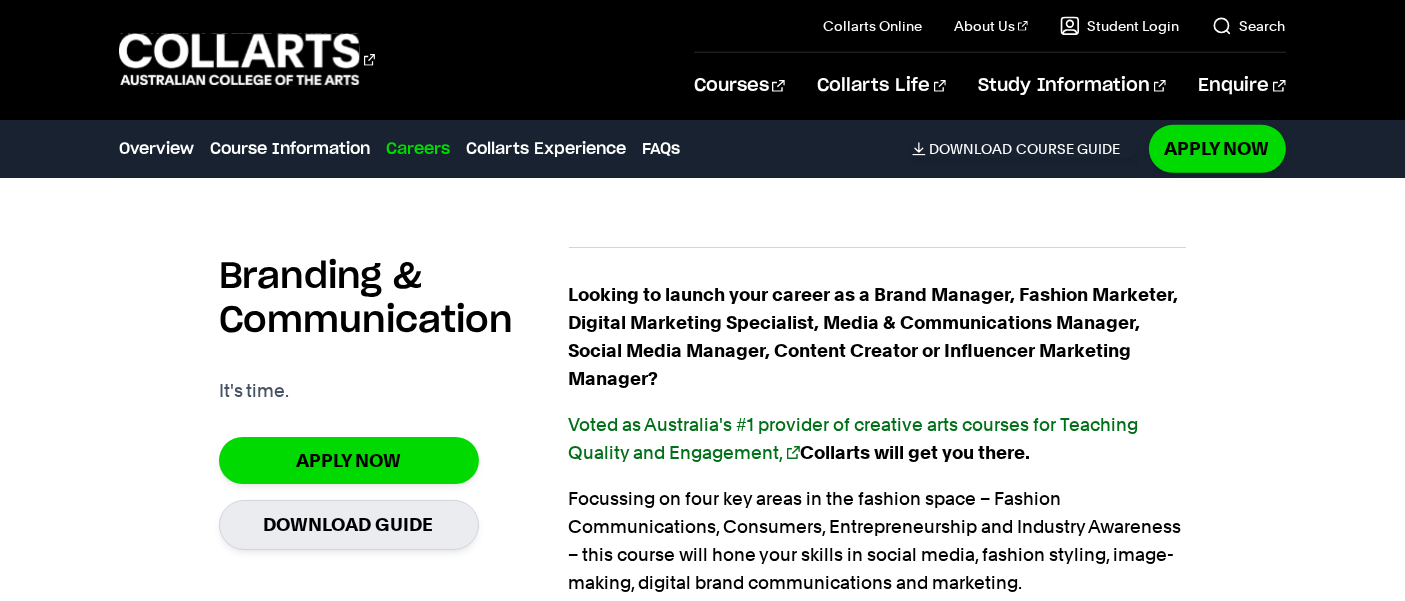 scroll, scrollTop: 1160, scrollLeft: 0, axis: vertical 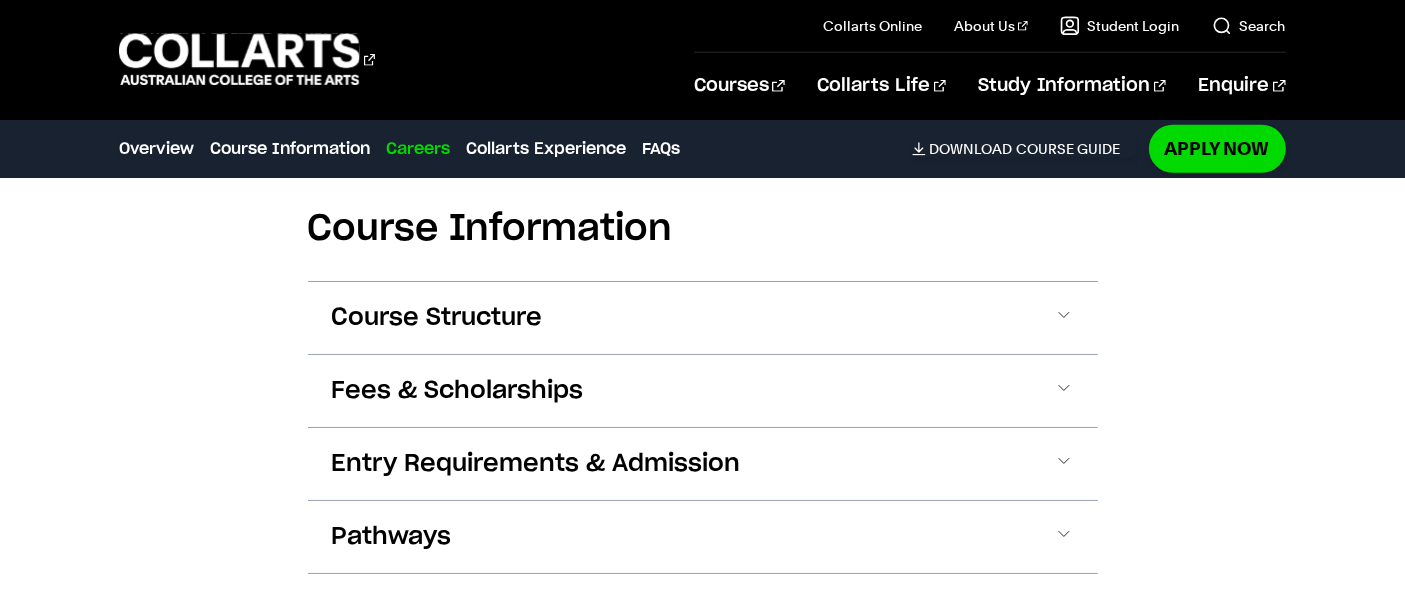 click on "Fees & Scholarships" at bounding box center [0, 0] 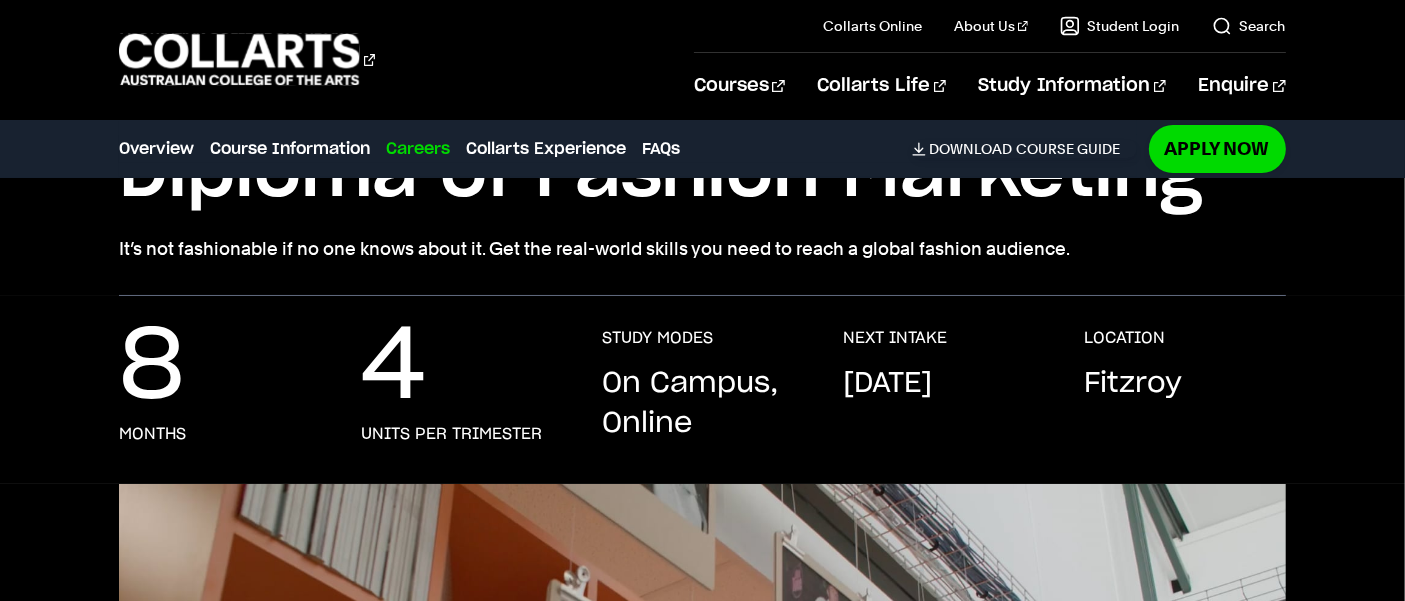 scroll, scrollTop: 0, scrollLeft: 0, axis: both 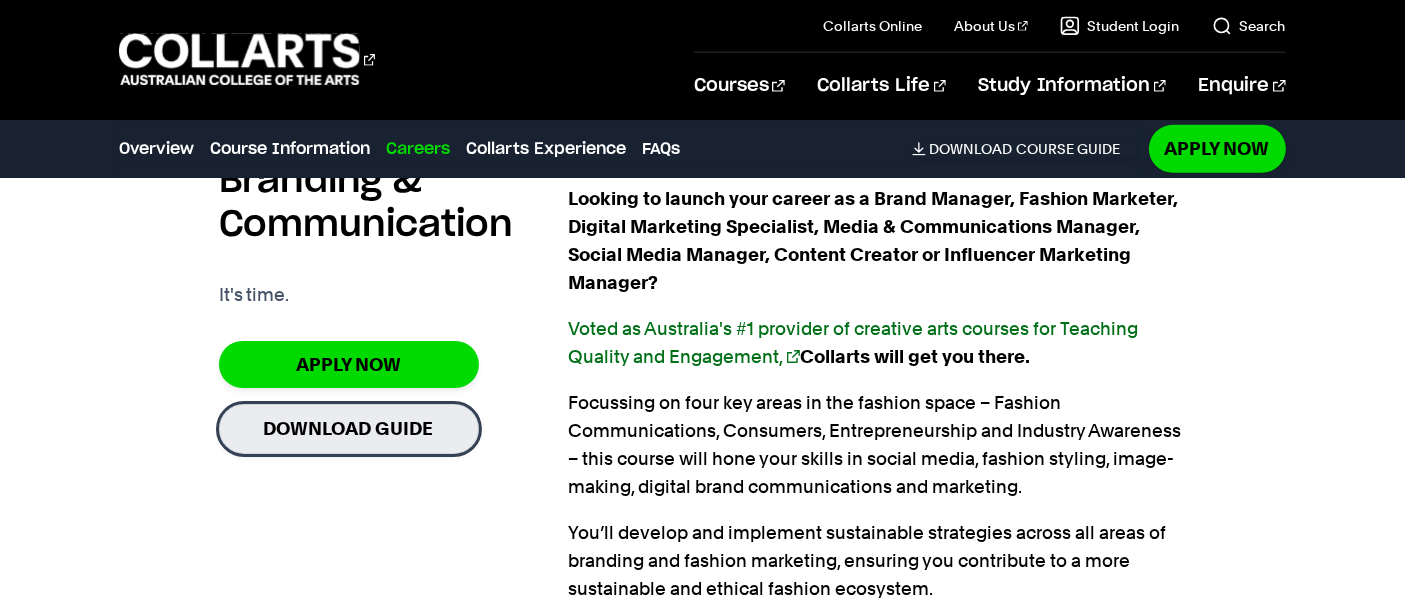 click on "Download Guide" at bounding box center (349, 428) 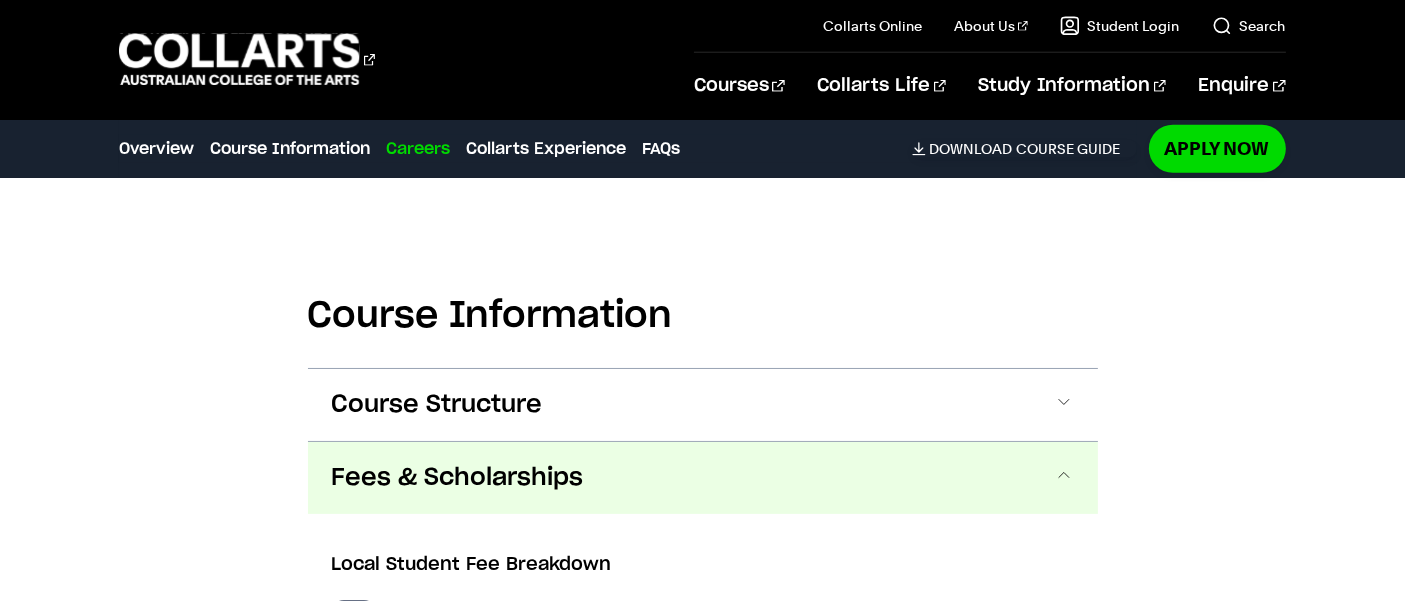 scroll, scrollTop: 1933, scrollLeft: 0, axis: vertical 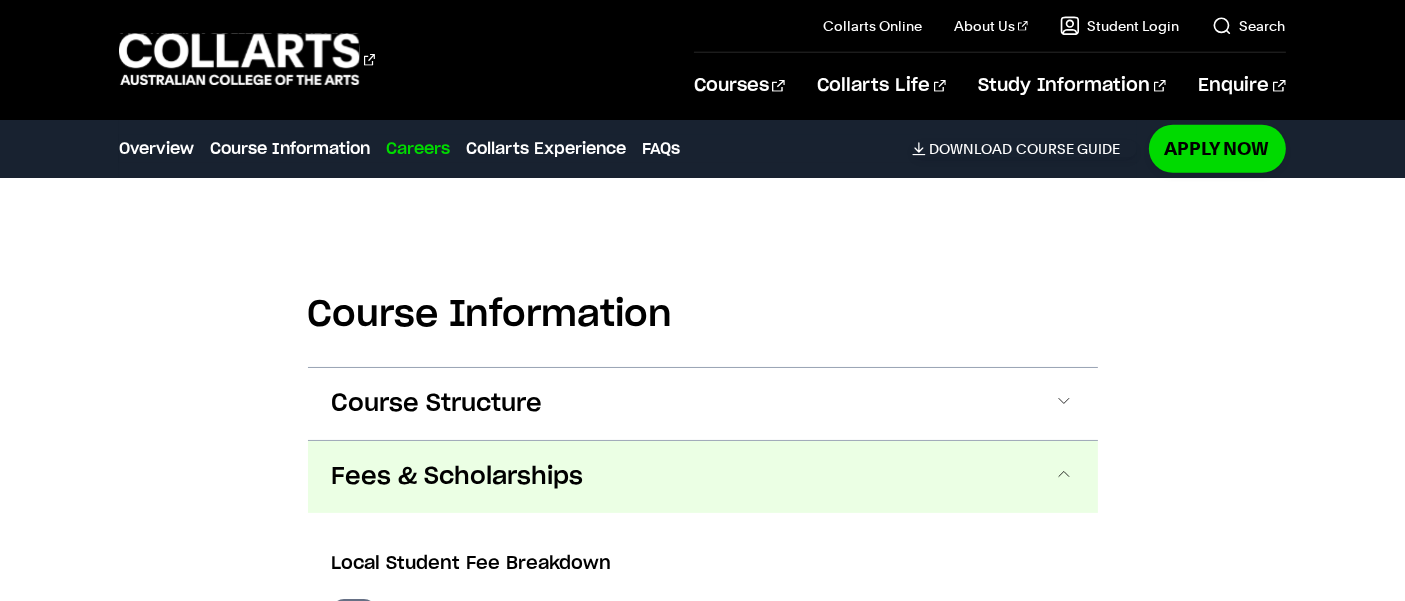click on "Course Structure" at bounding box center (0, 0) 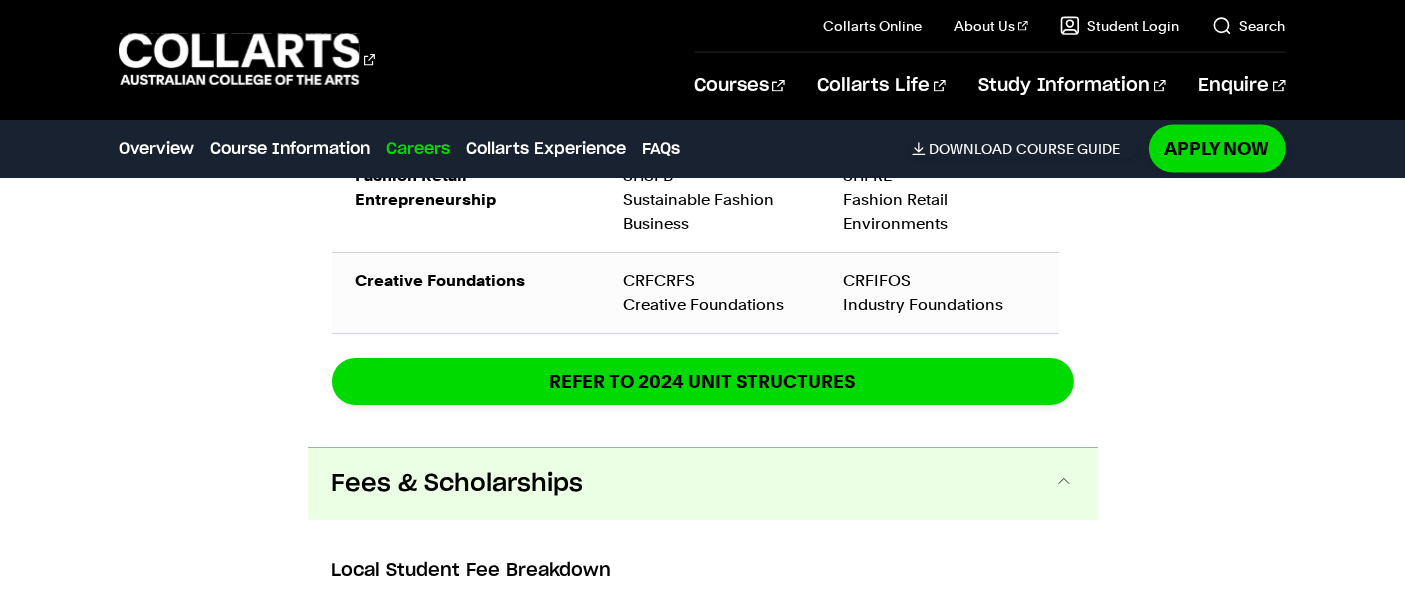 scroll, scrollTop: 2772, scrollLeft: 0, axis: vertical 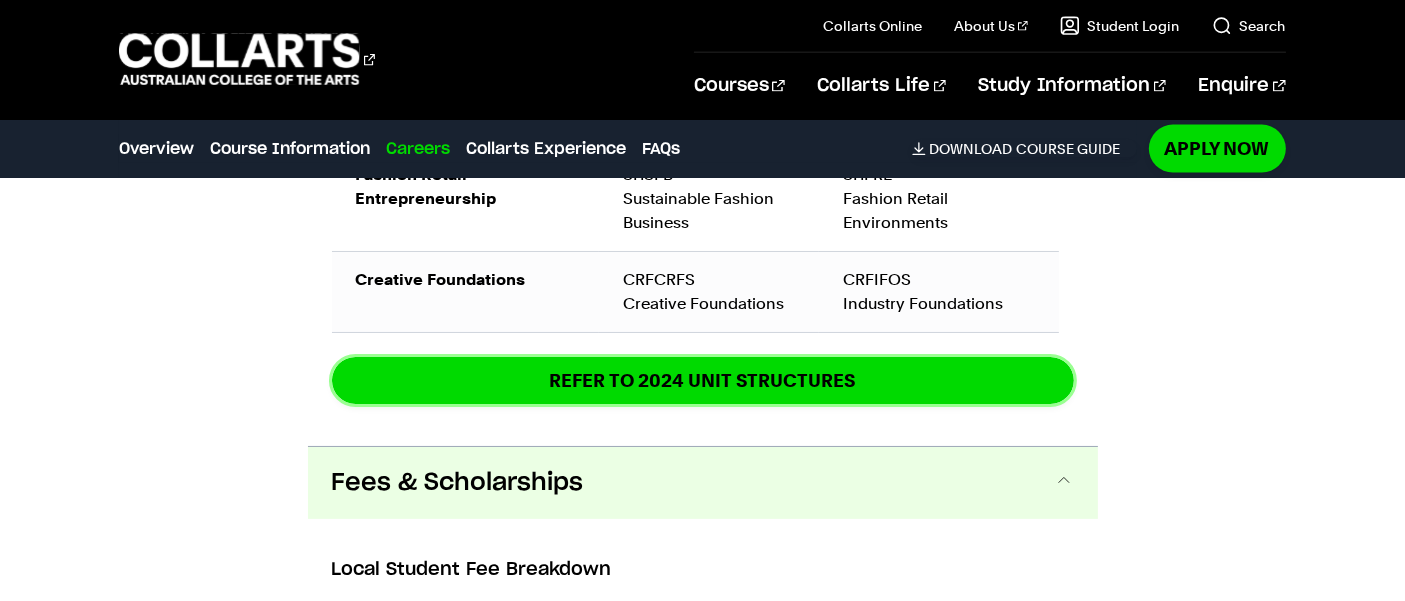 click on "REFER TO 2024 unit structures" at bounding box center (703, 380) 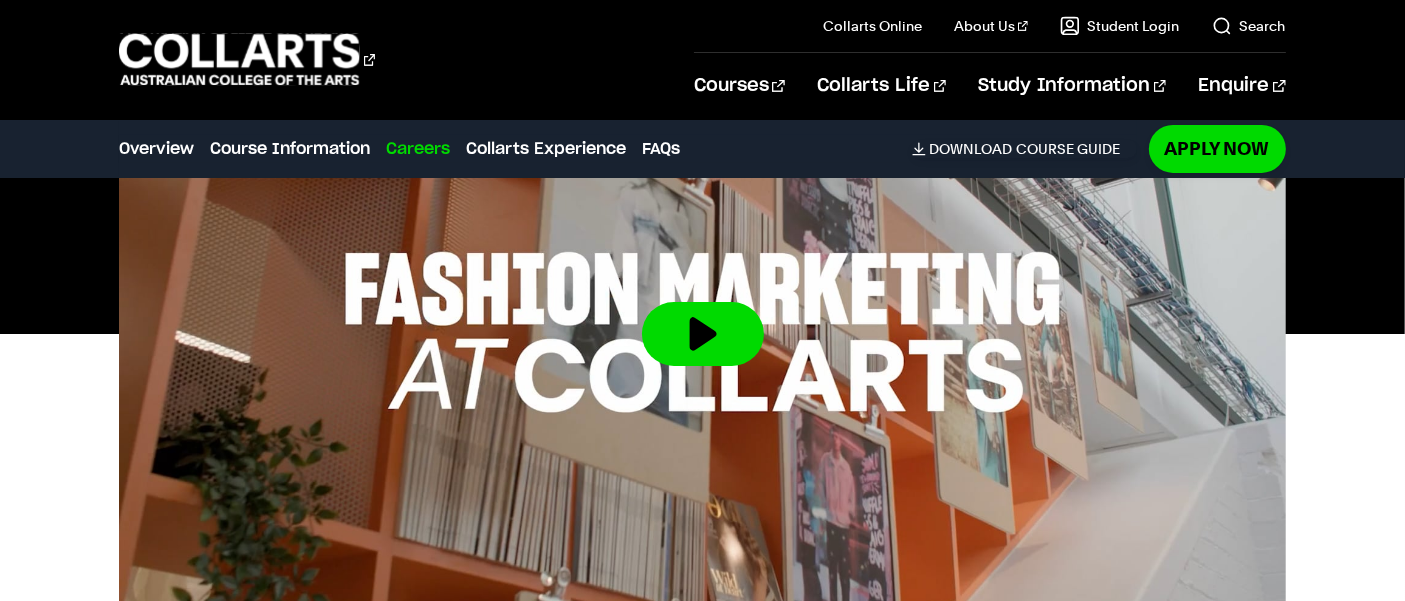 scroll, scrollTop: 0, scrollLeft: 0, axis: both 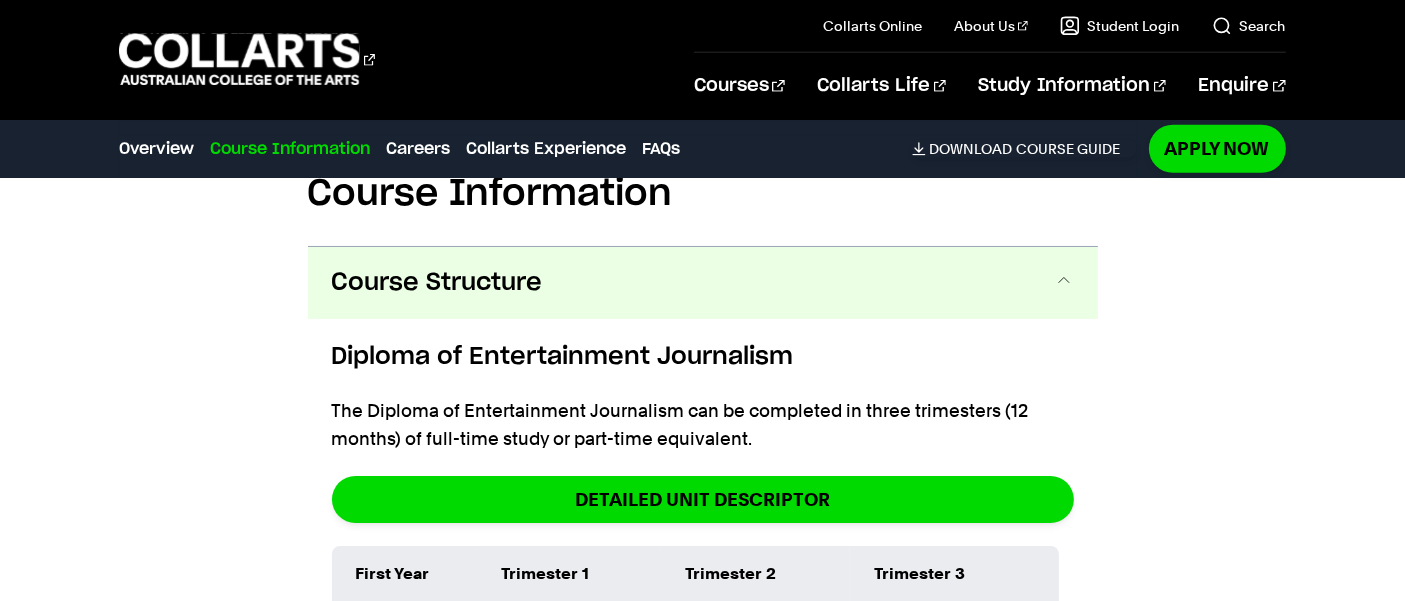 click on "Course Structure" at bounding box center [437, 283] 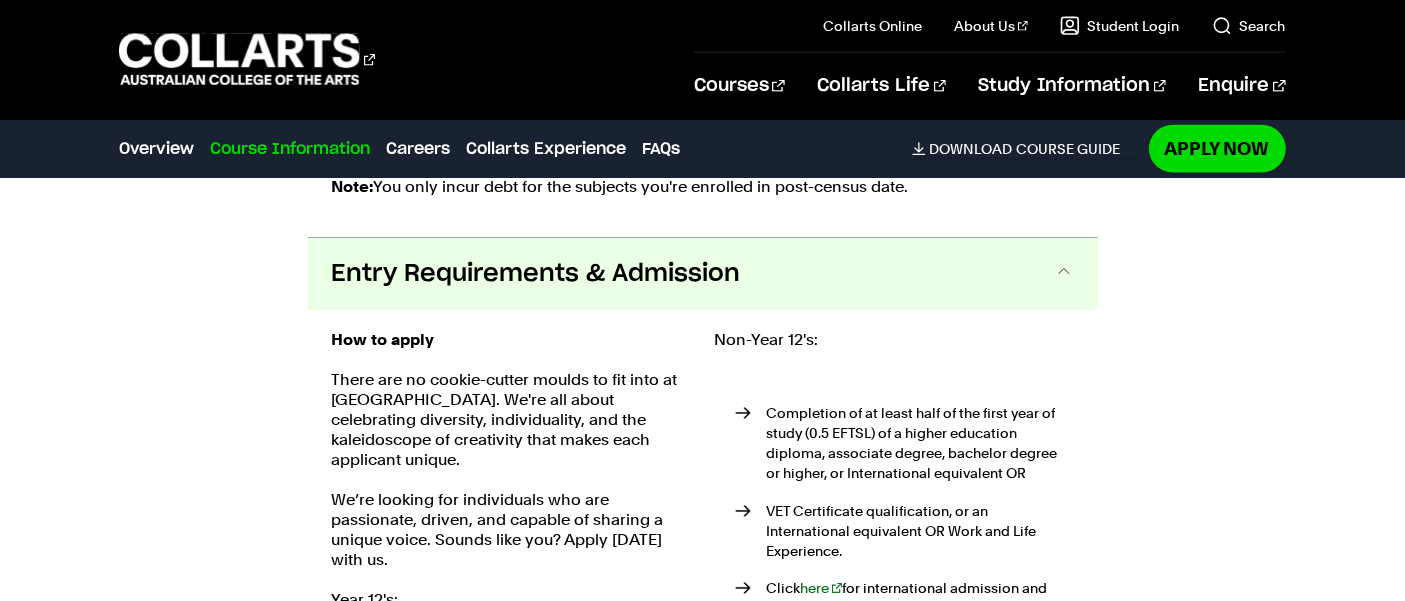 scroll, scrollTop: 2682, scrollLeft: 0, axis: vertical 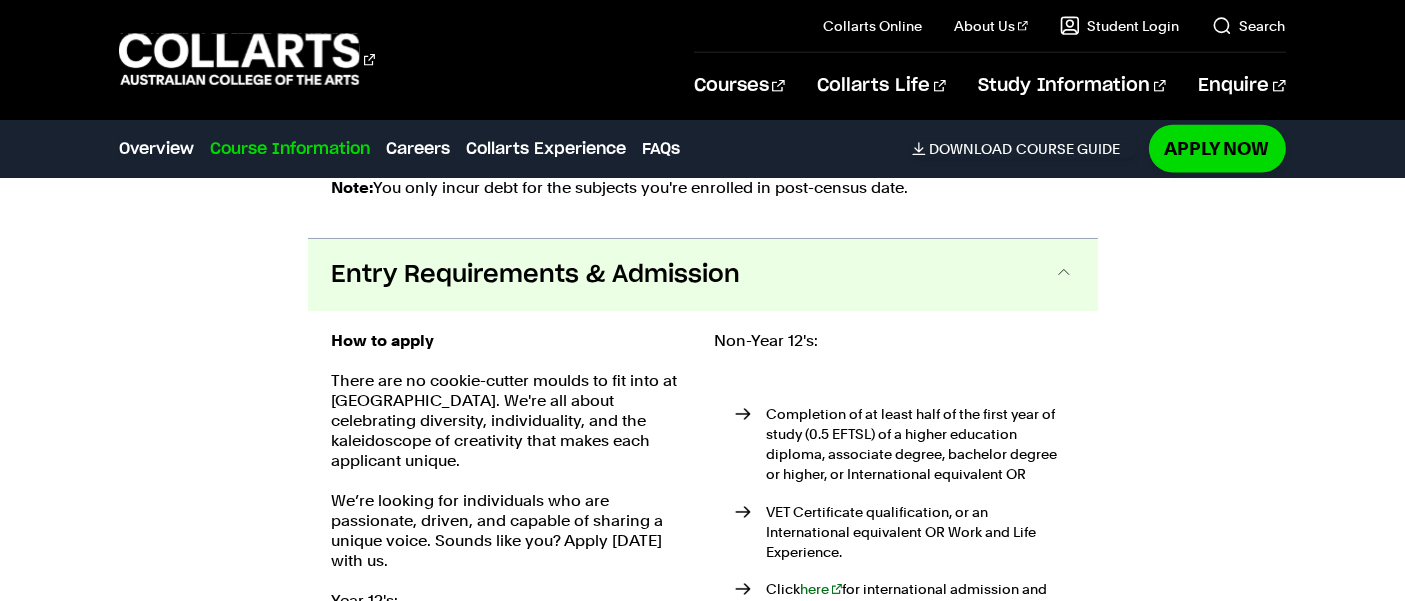 click on "Entry Requirements & Admission" at bounding box center (536, 275) 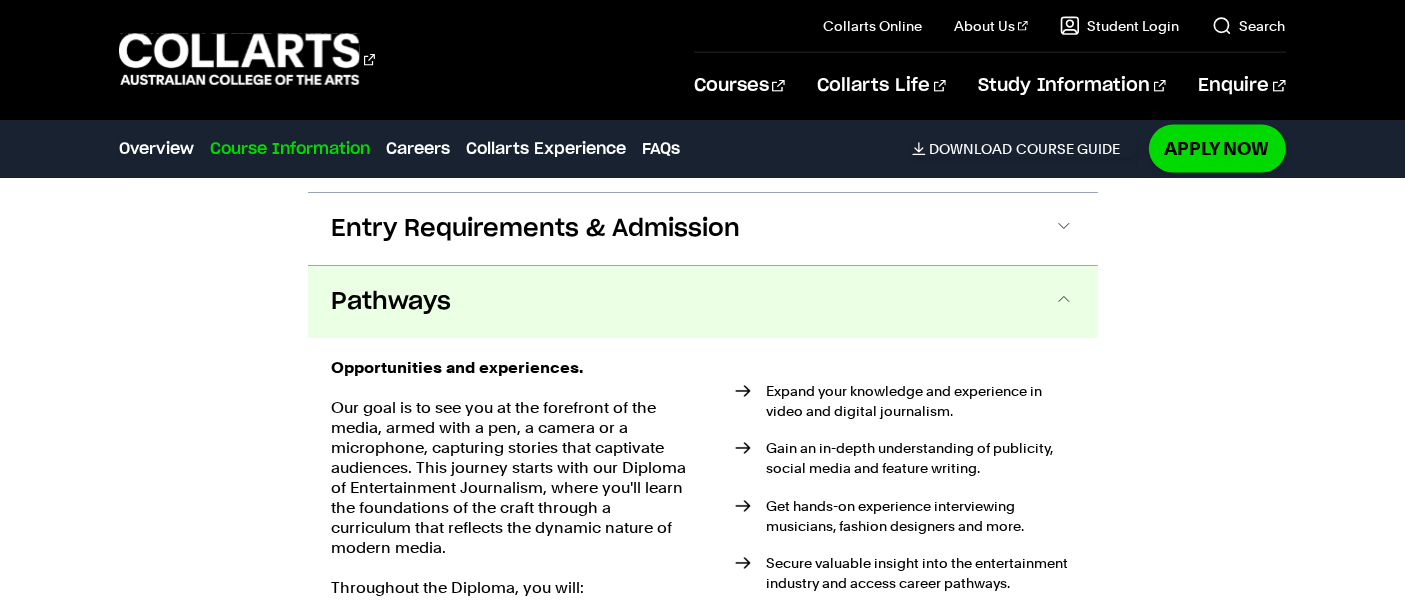 scroll, scrollTop: 2726, scrollLeft: 0, axis: vertical 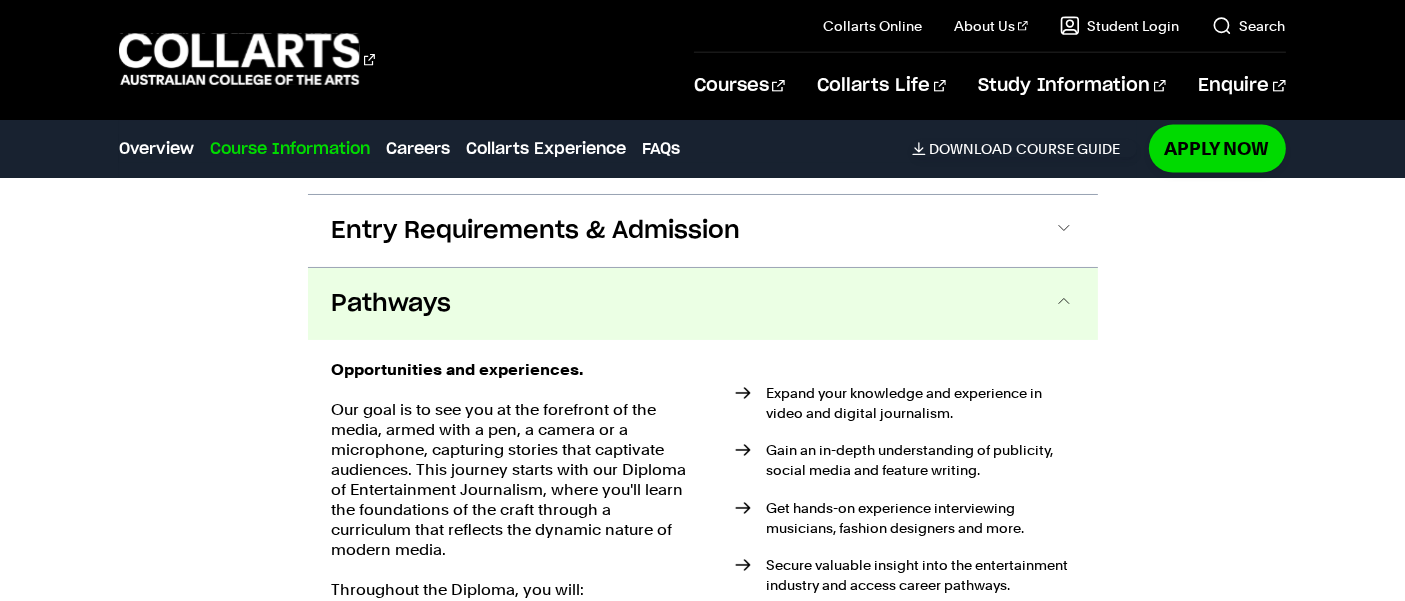 click on "Pathways" at bounding box center (703, 304) 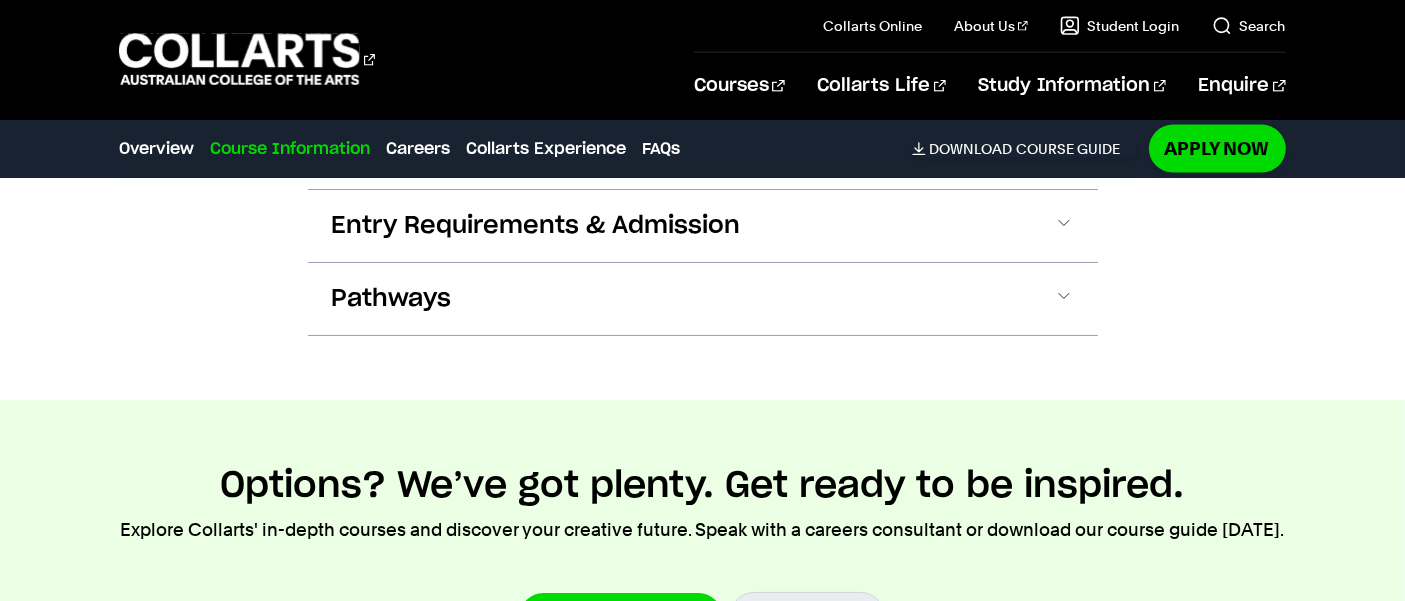 click on "Pathways" at bounding box center [703, 299] 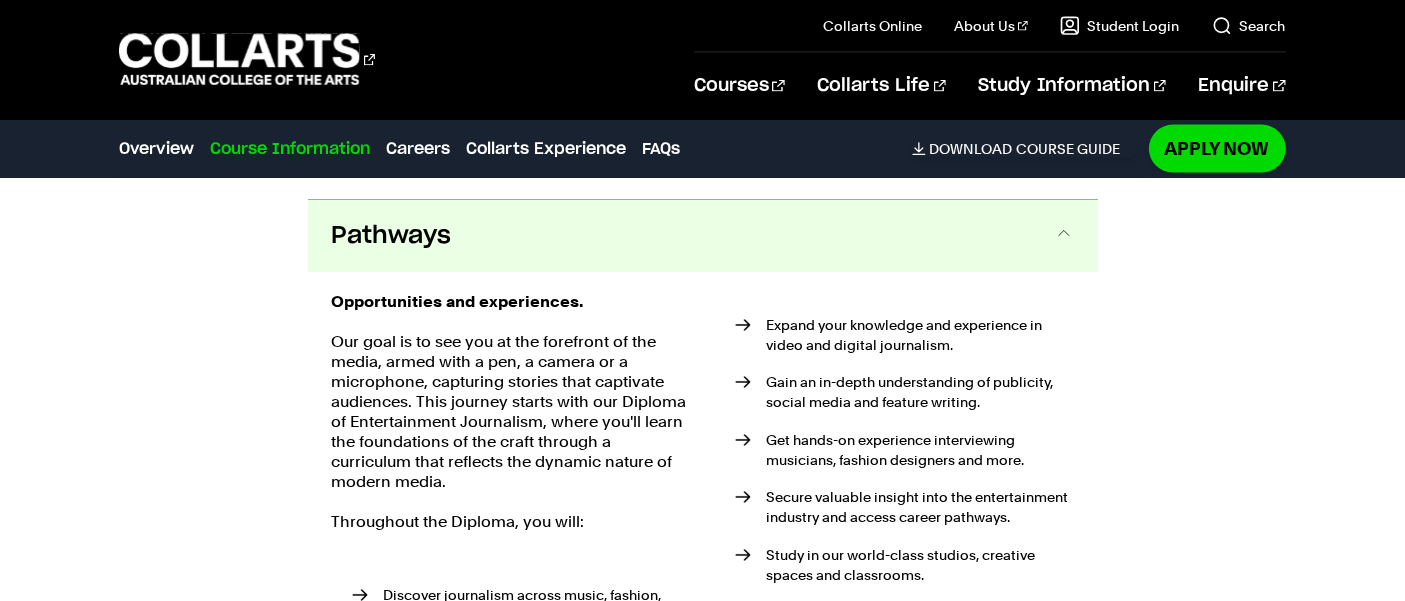 scroll, scrollTop: 2787, scrollLeft: 0, axis: vertical 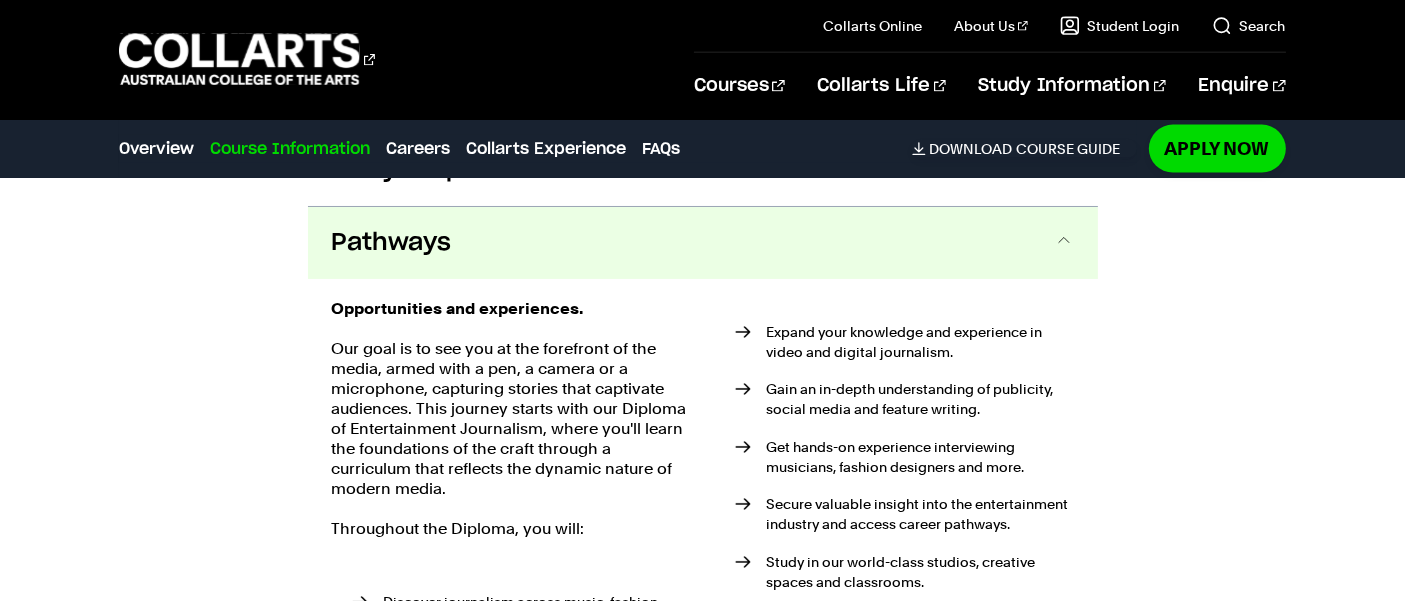 click on "Pathways" at bounding box center [392, 243] 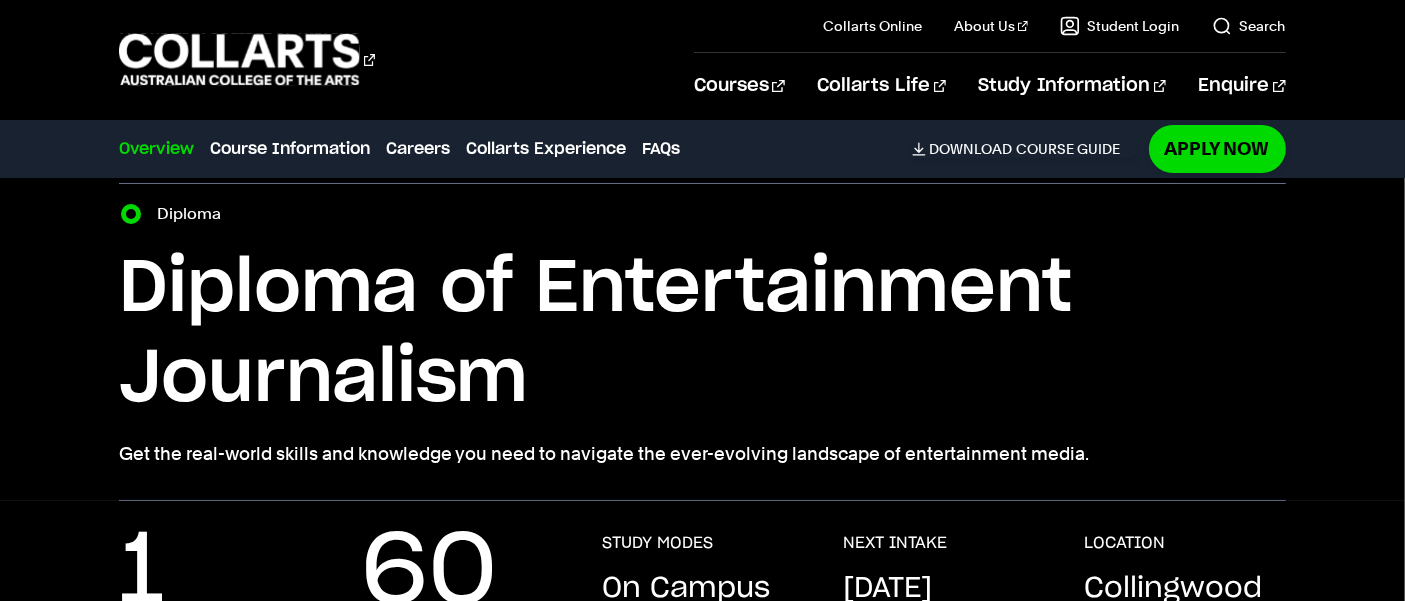 scroll, scrollTop: 0, scrollLeft: 0, axis: both 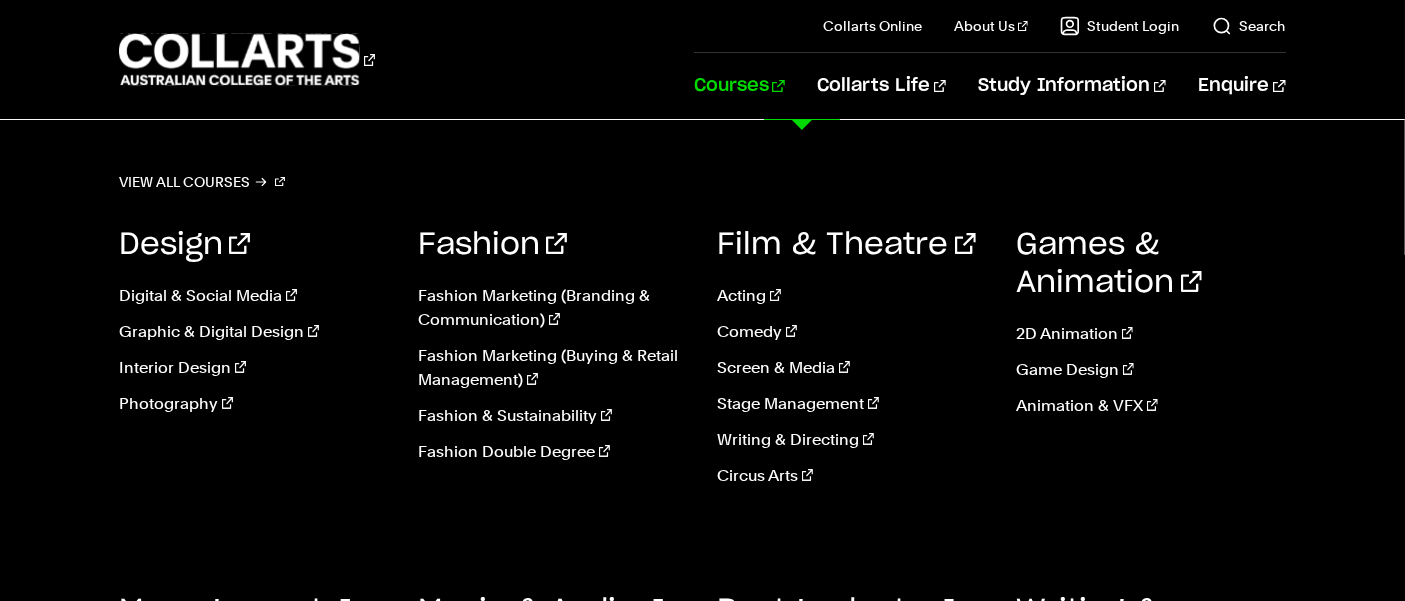 click on "Fashion Marketing (Branding & Communication)" at bounding box center (552, 308) 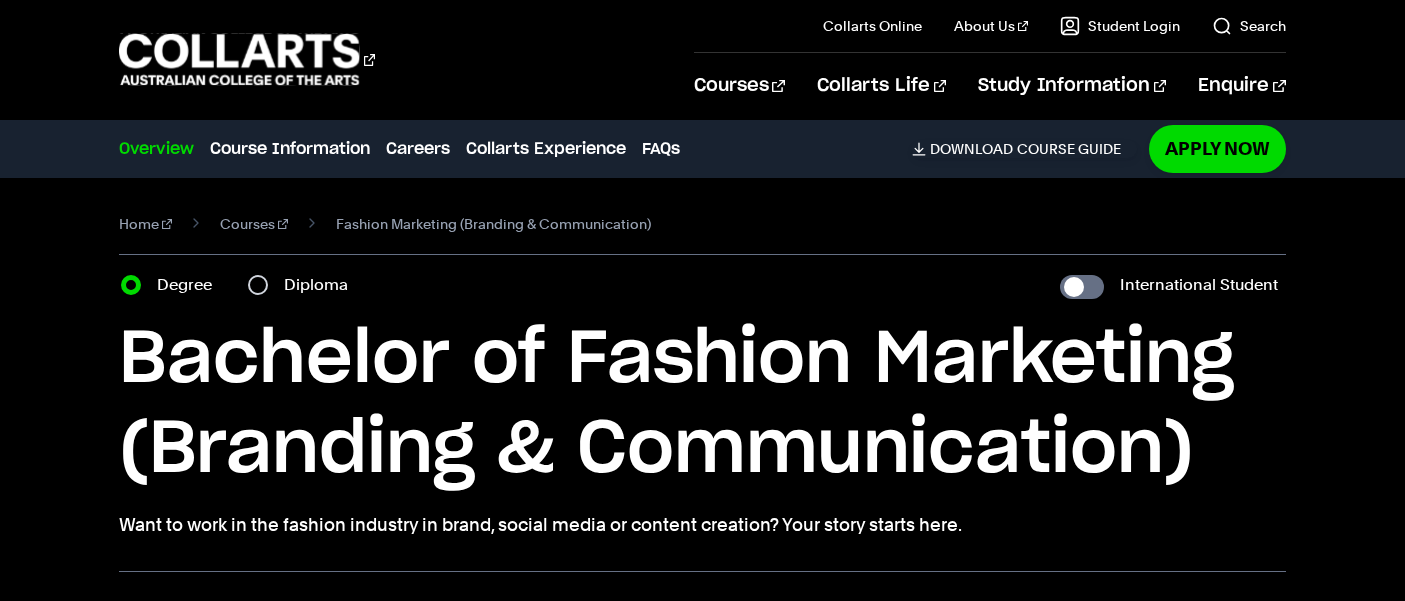 scroll, scrollTop: 0, scrollLeft: 0, axis: both 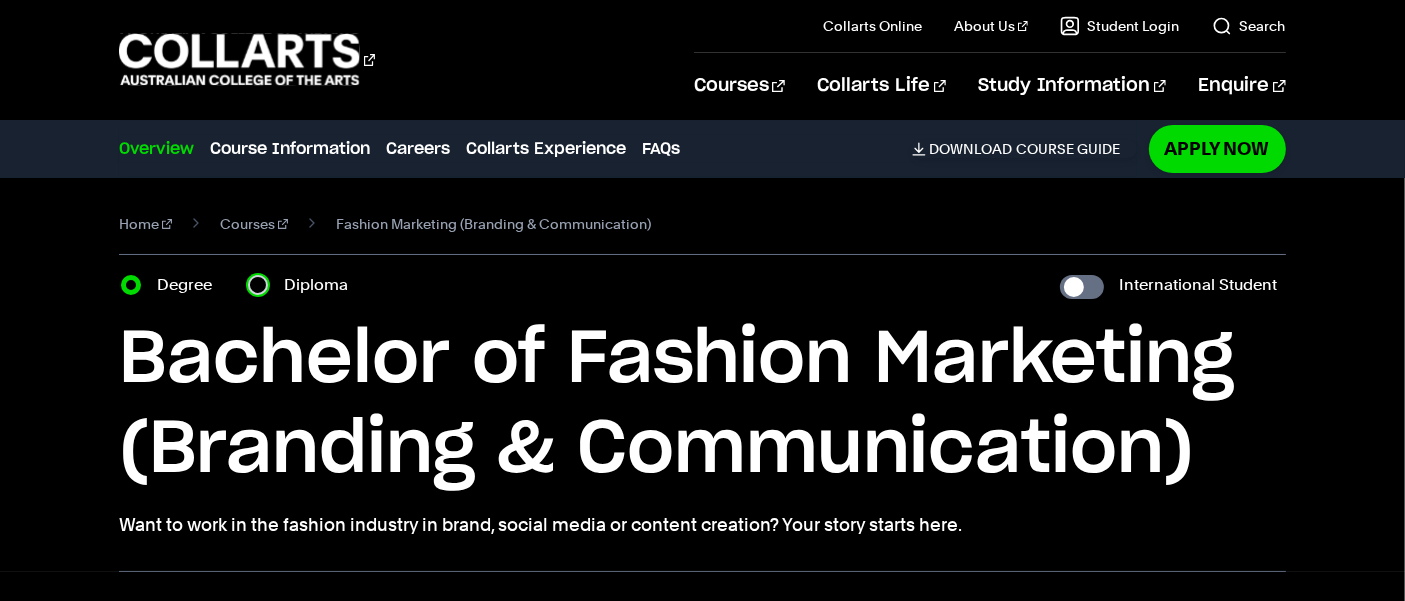 click on "Diploma" at bounding box center [258, 285] 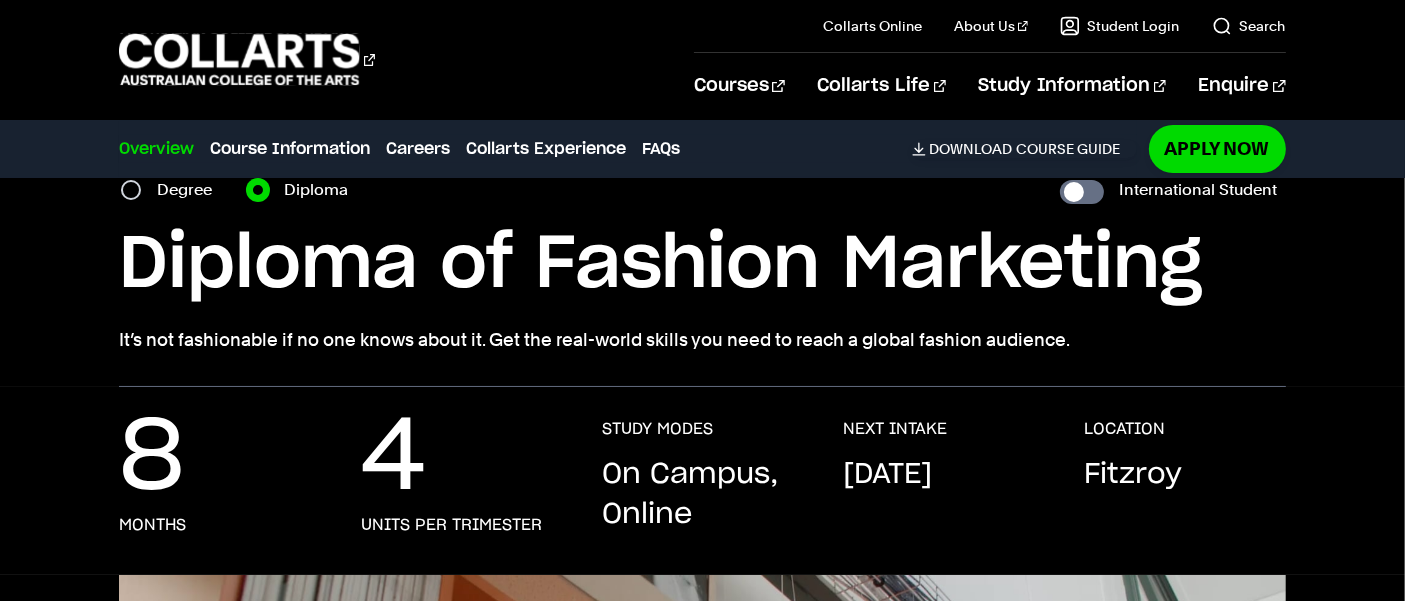 scroll, scrollTop: 0, scrollLeft: 0, axis: both 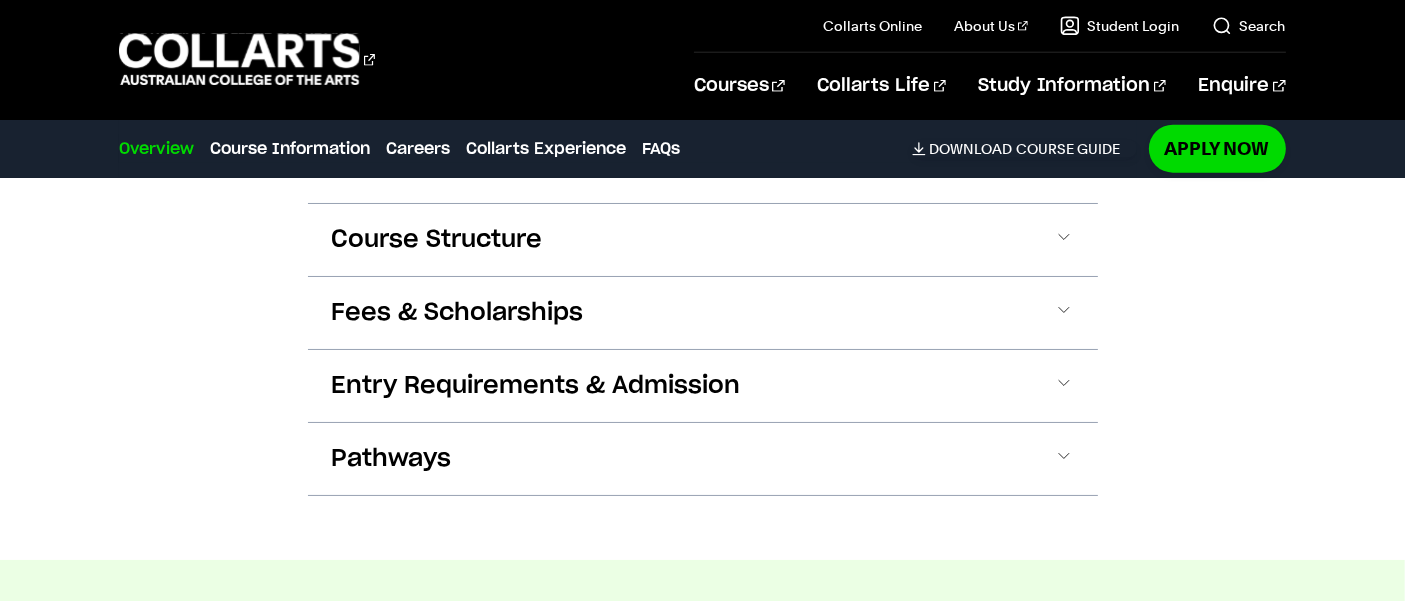 click on "Fees & Scholarships" at bounding box center (0, 0) 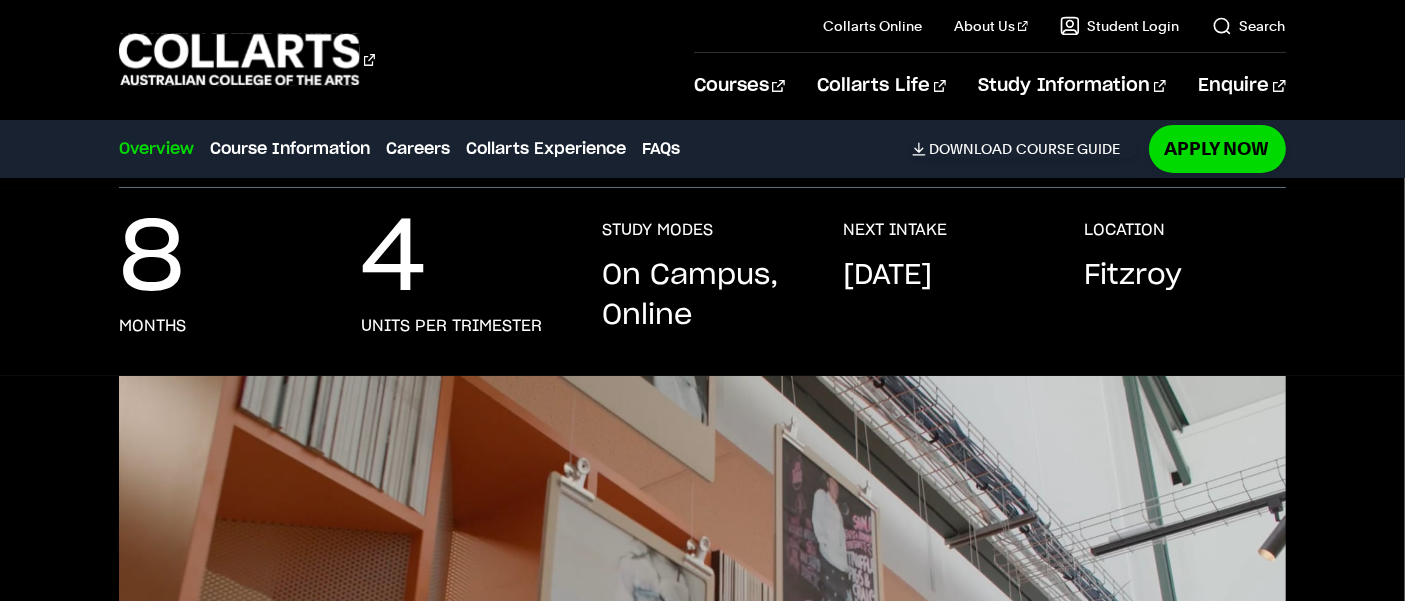 scroll, scrollTop: 0, scrollLeft: 0, axis: both 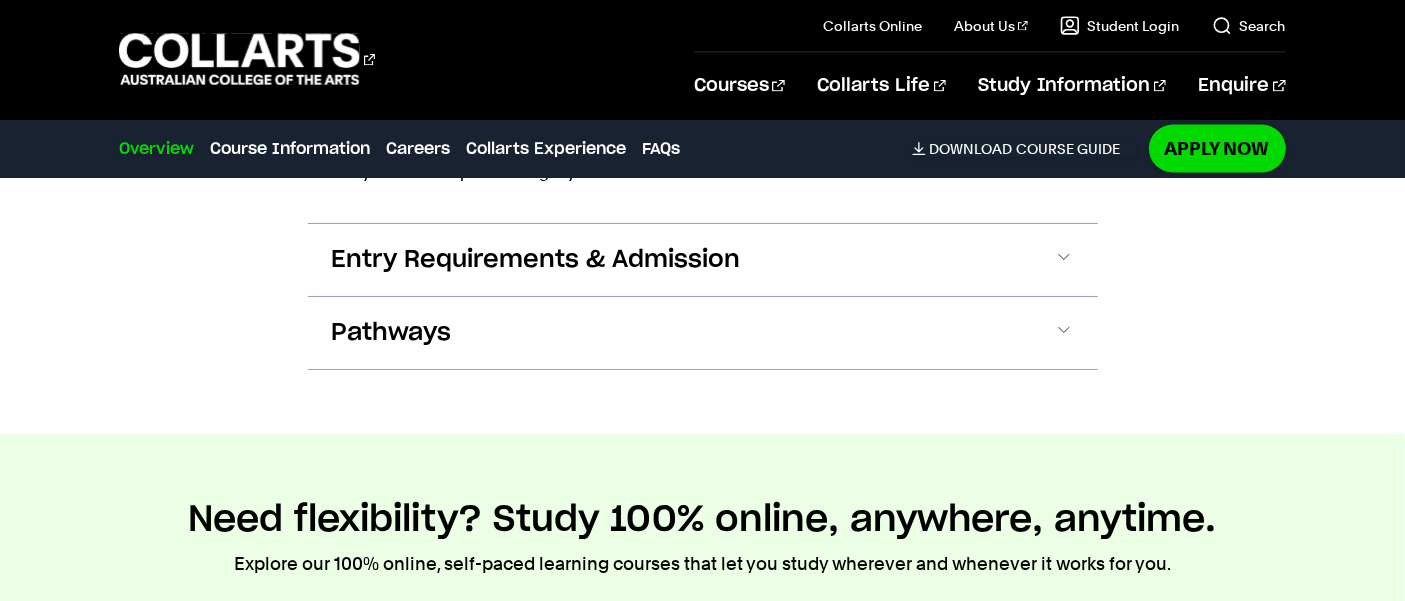 click on "Pathways" at bounding box center (0, 0) 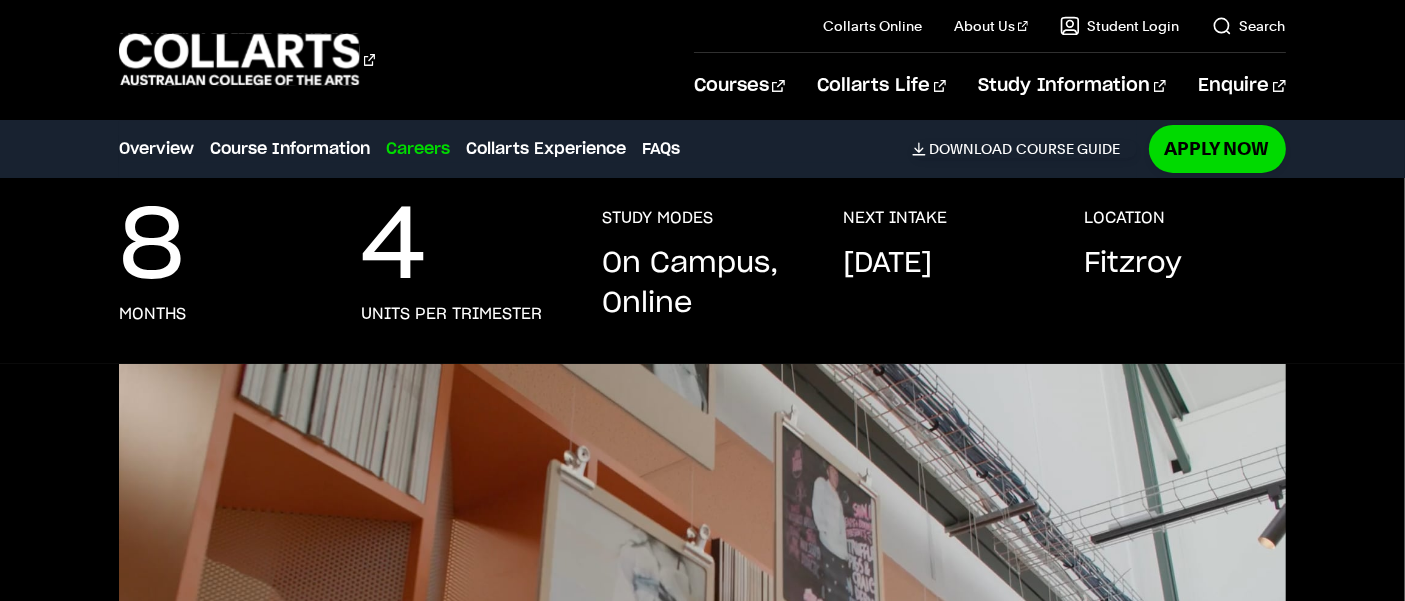 scroll, scrollTop: 0, scrollLeft: 0, axis: both 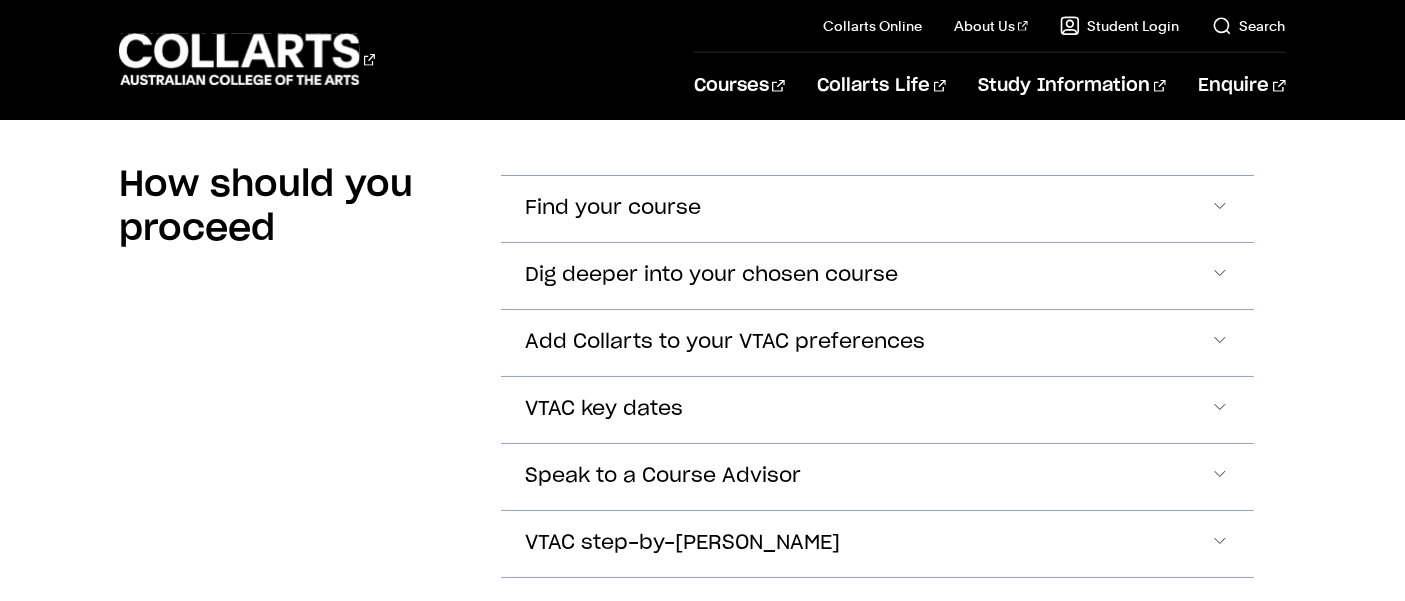 click on "Dig deeper into your chosen course" at bounding box center [613, 208] 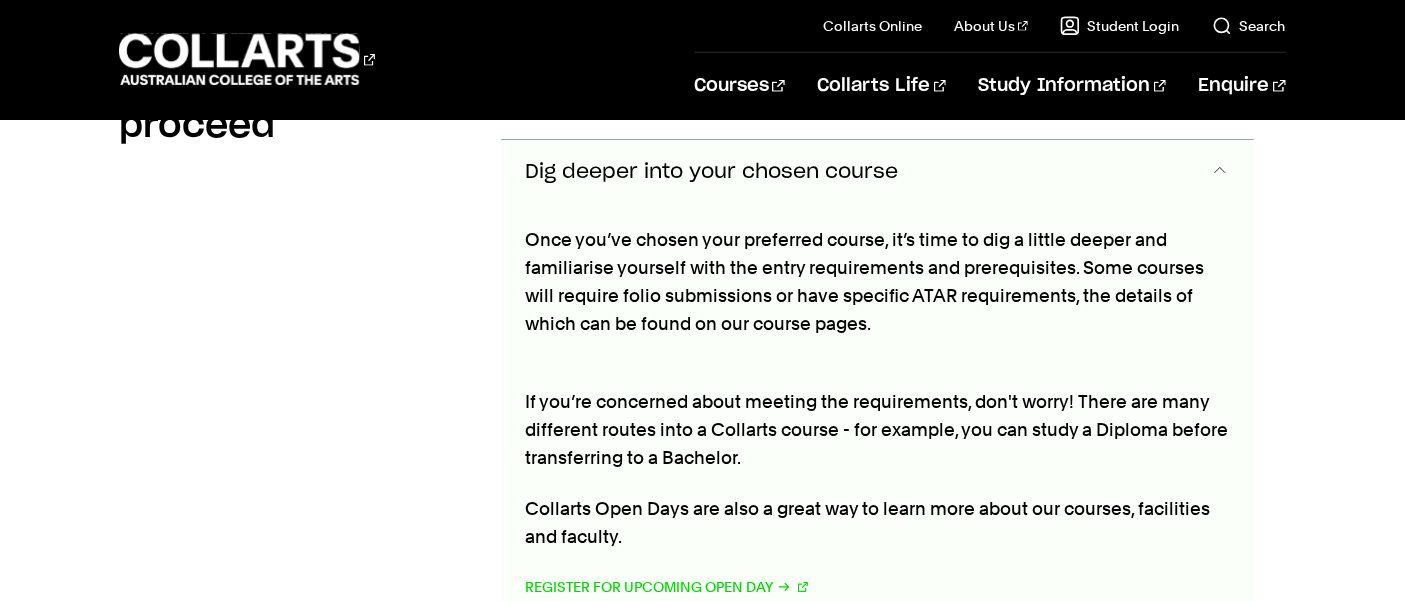 scroll, scrollTop: 1707, scrollLeft: 0, axis: vertical 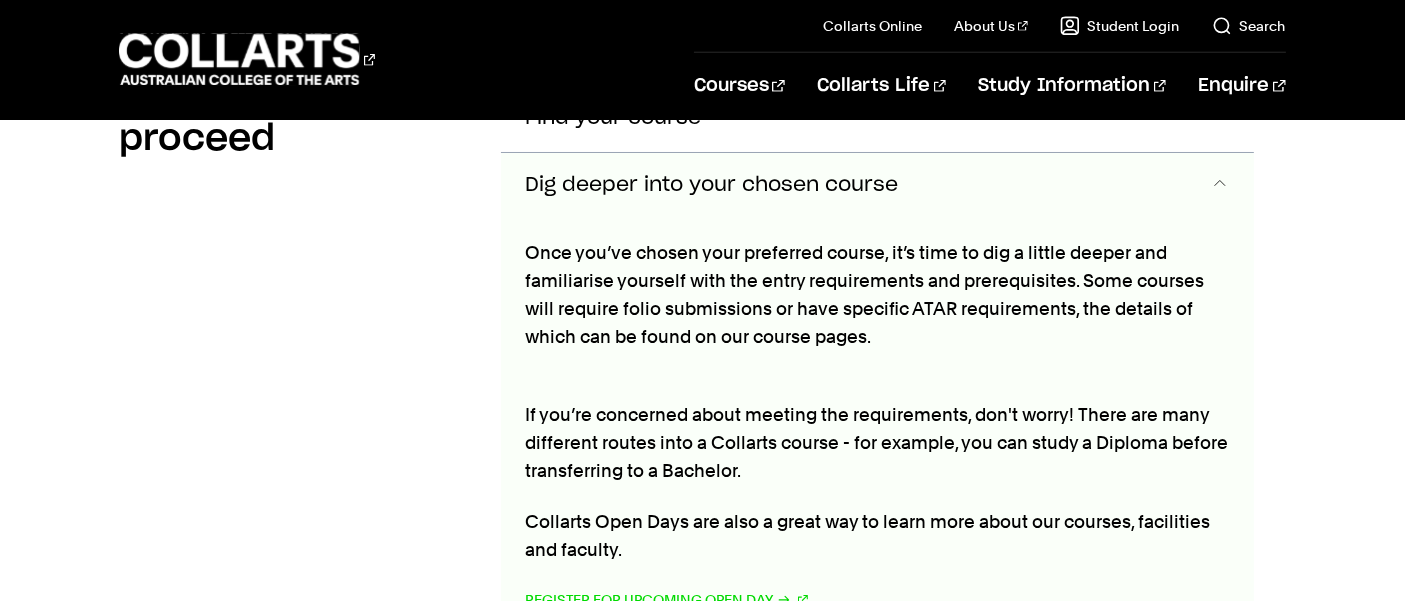 click on "Dig deeper into your chosen course" at bounding box center [711, 185] 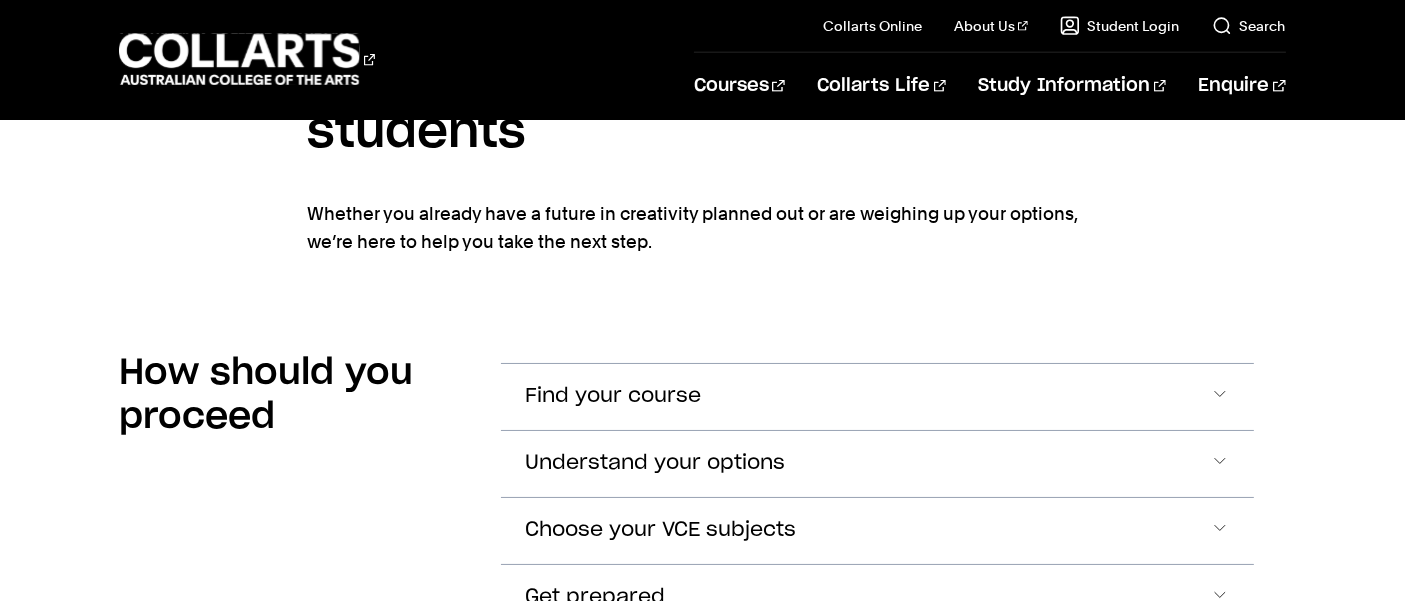 scroll, scrollTop: 2649, scrollLeft: 0, axis: vertical 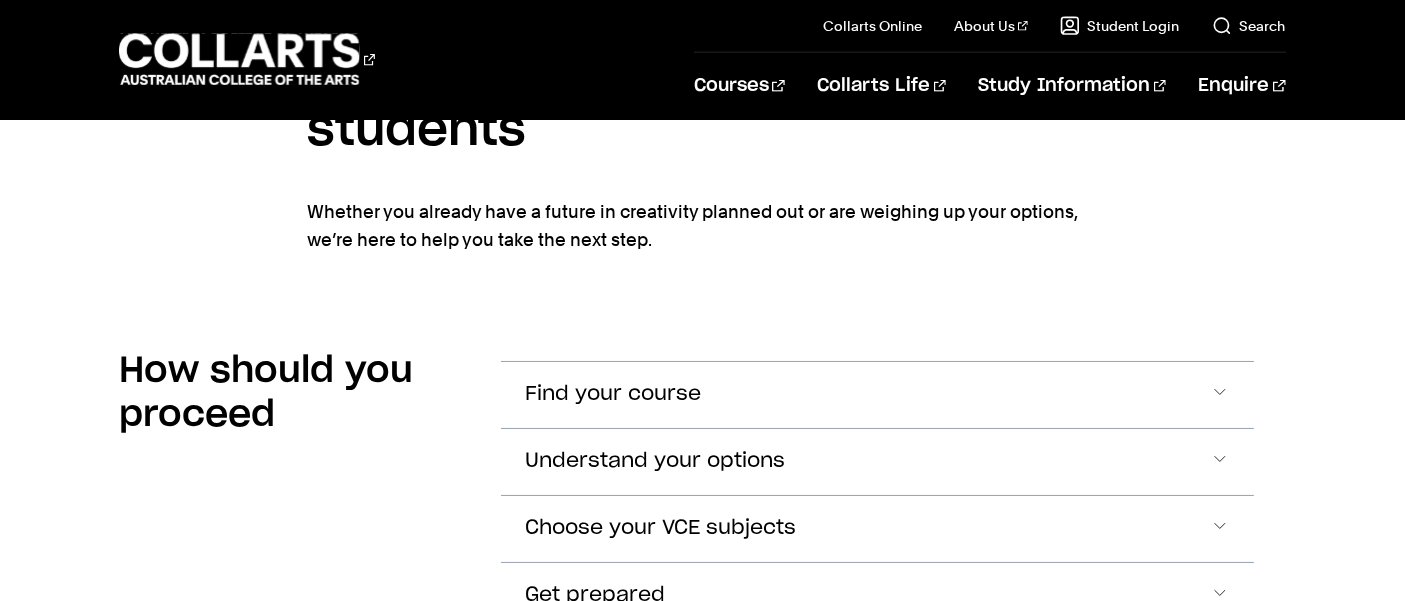 click on "Understand your options" at bounding box center [877, -823] 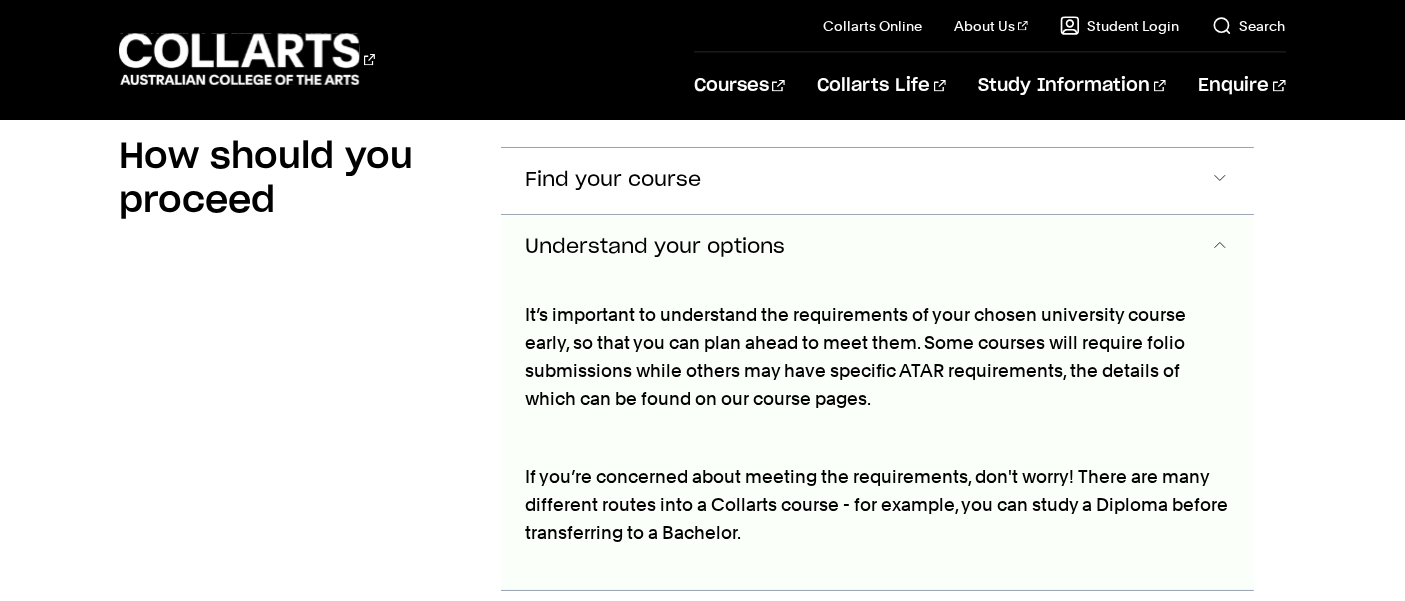 scroll, scrollTop: 2887, scrollLeft: 0, axis: vertical 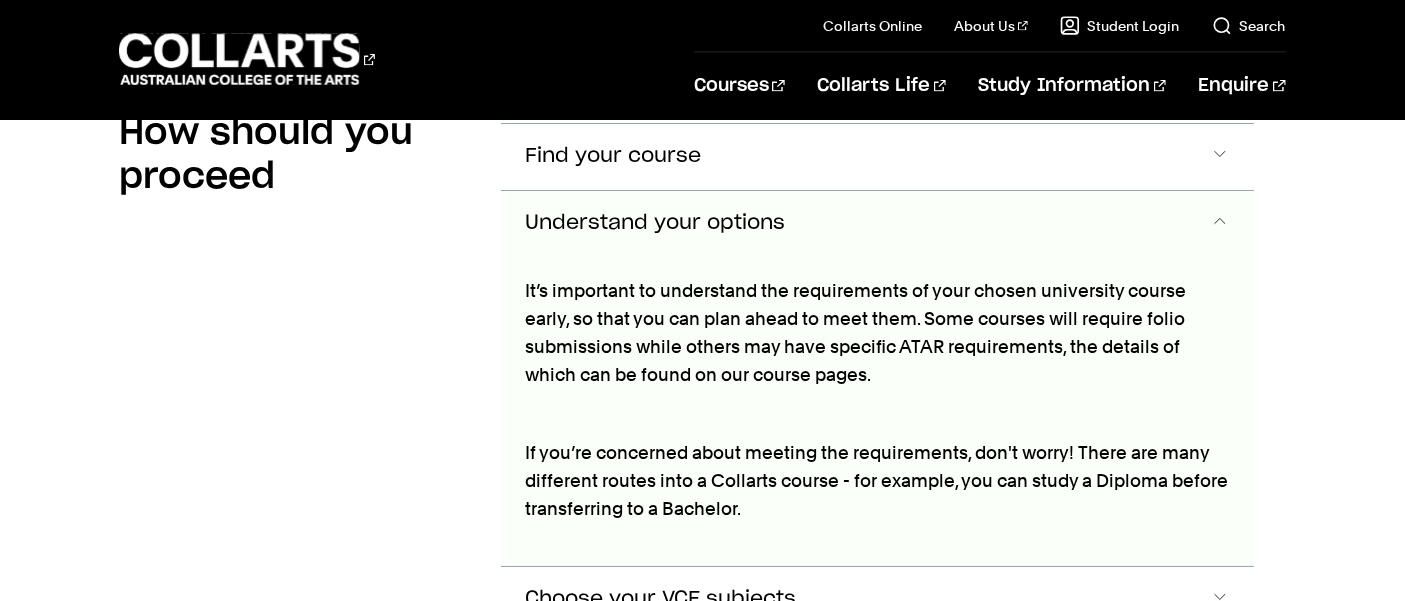 click on "Understand your options" at bounding box center [877, 224] 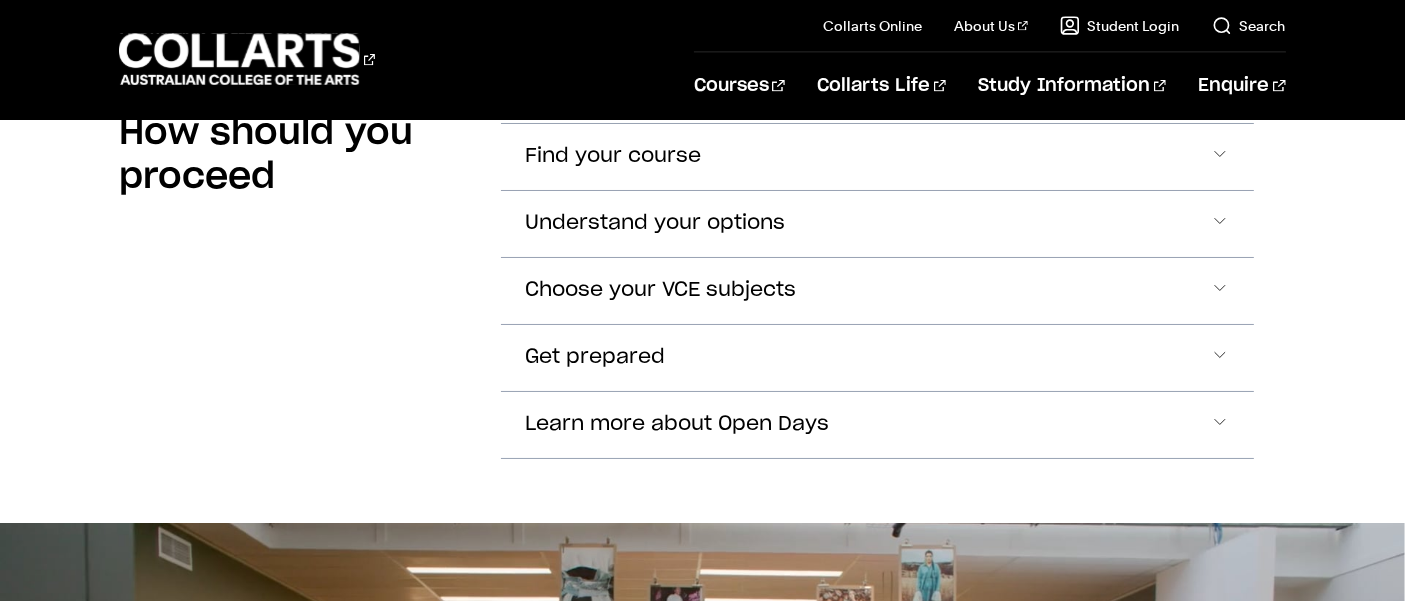 click on "Get prepared" at bounding box center (877, -1061) 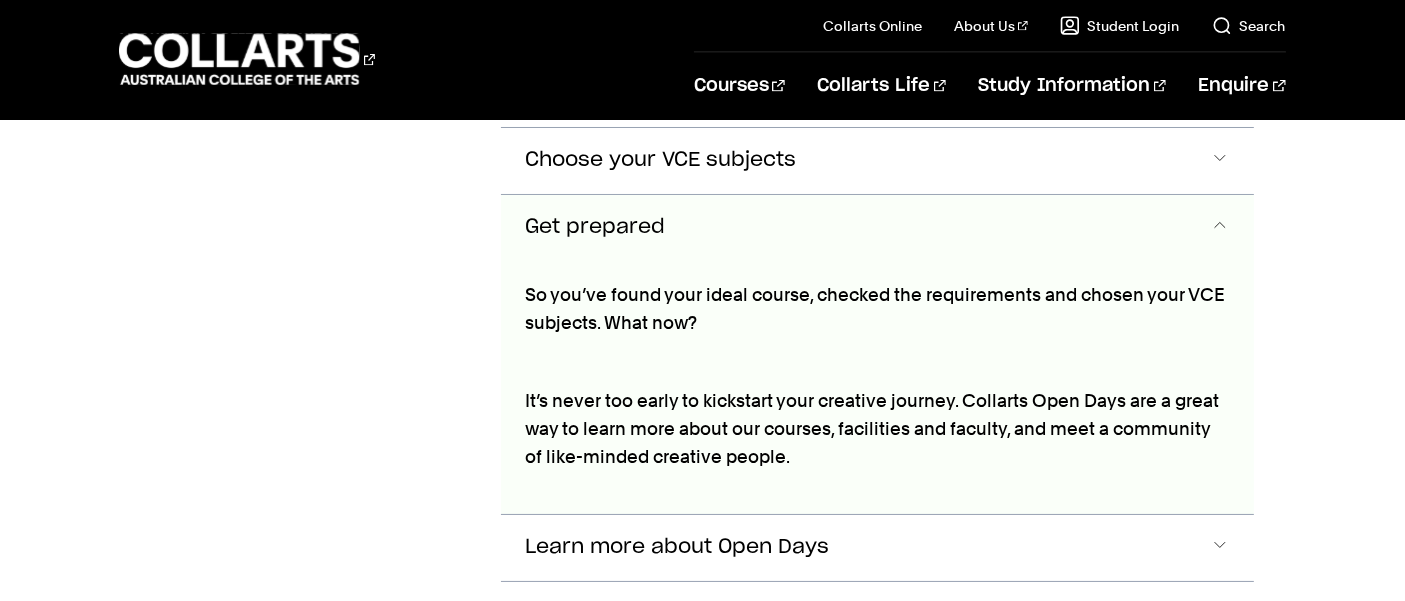 click on "Choose your VCE subjects" at bounding box center [613, -1192] 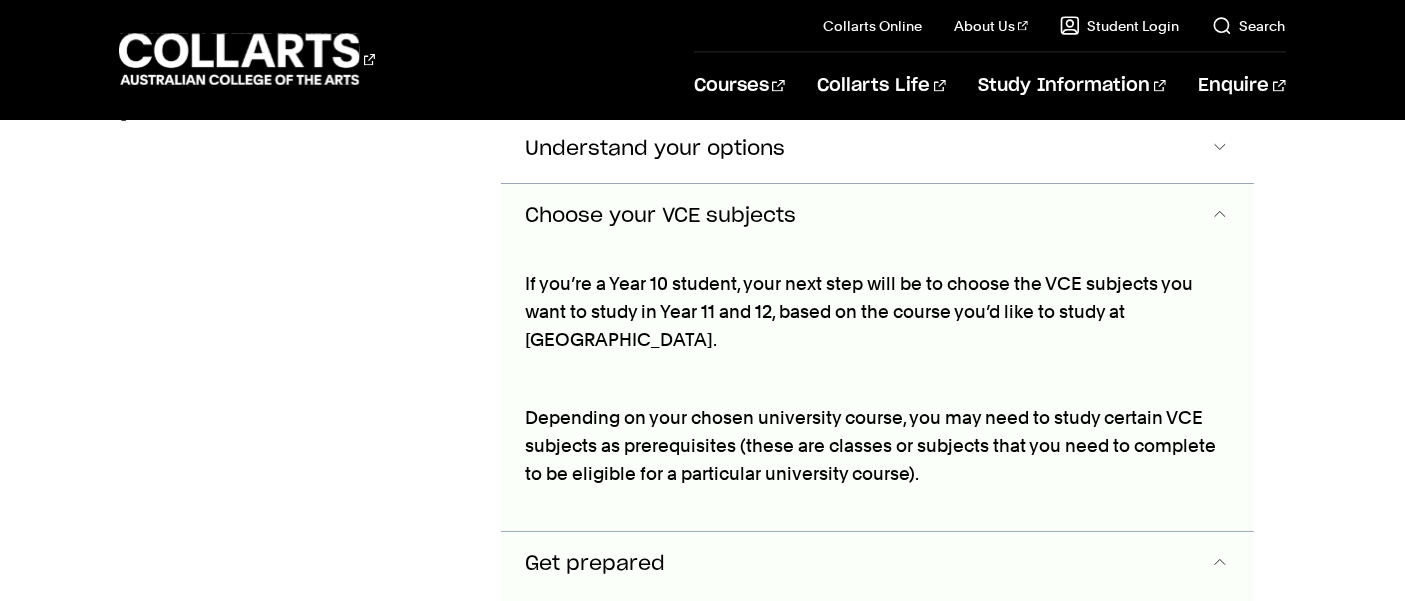 scroll, scrollTop: 2952, scrollLeft: 0, axis: vertical 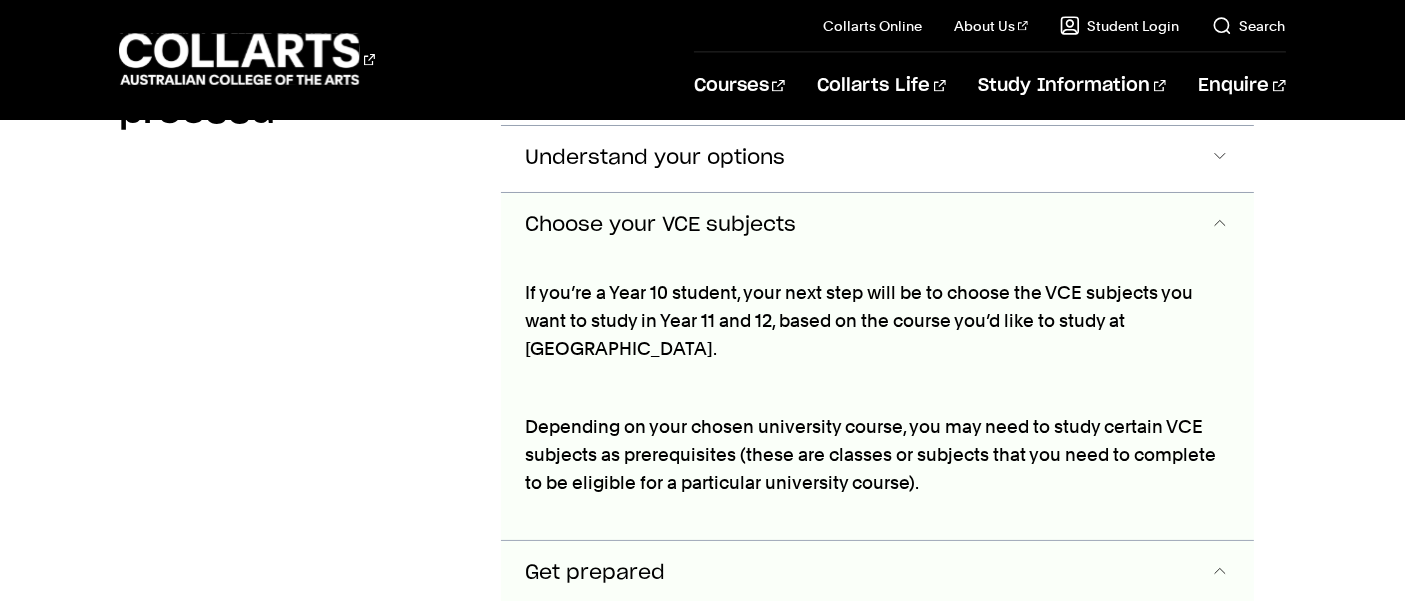 type 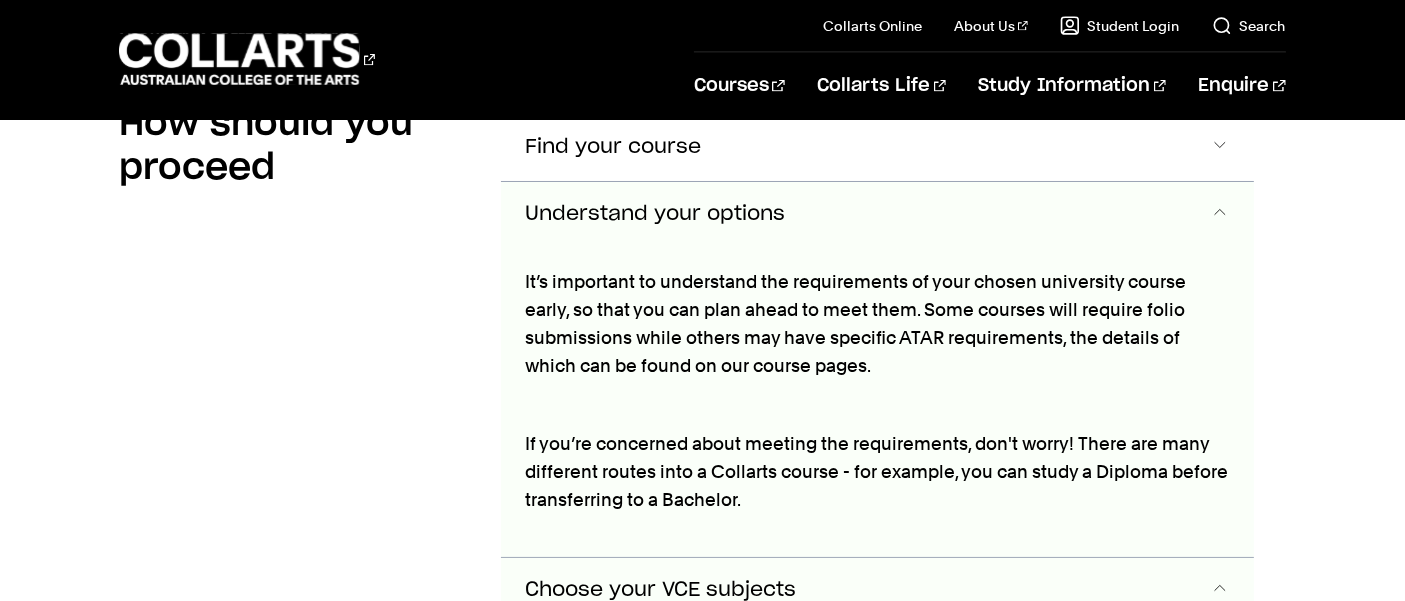 scroll, scrollTop: 2887, scrollLeft: 0, axis: vertical 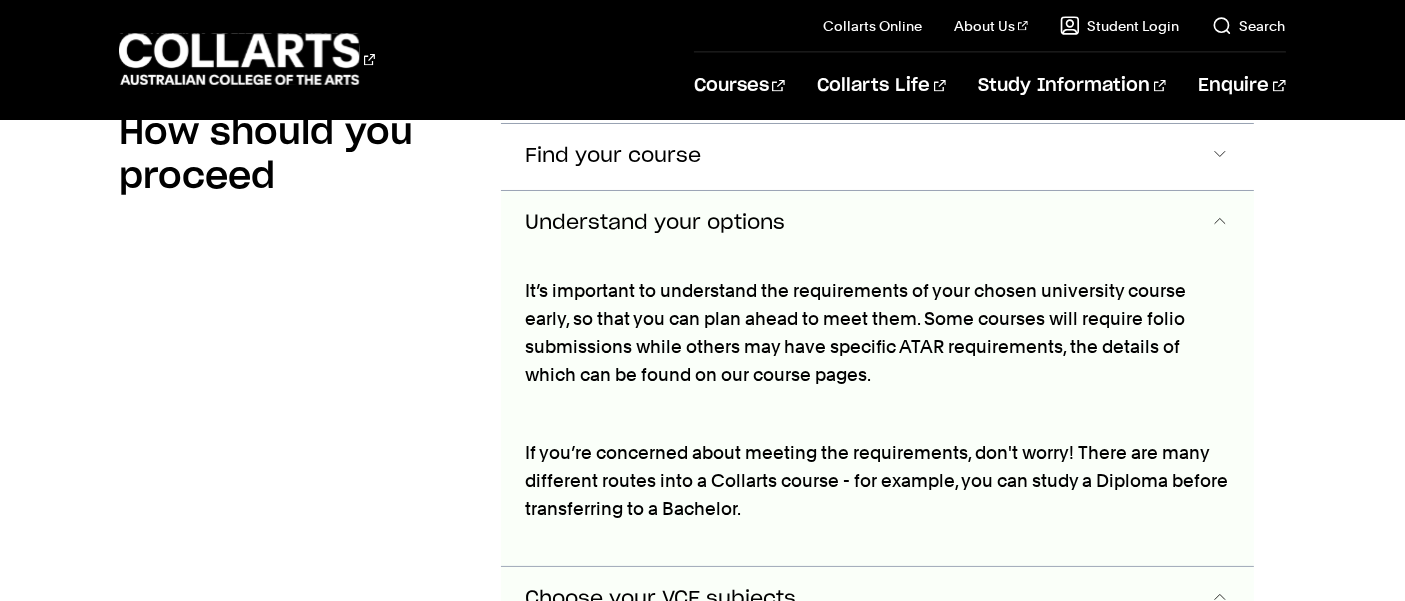 click on "Understand your options" at bounding box center (877, 224) 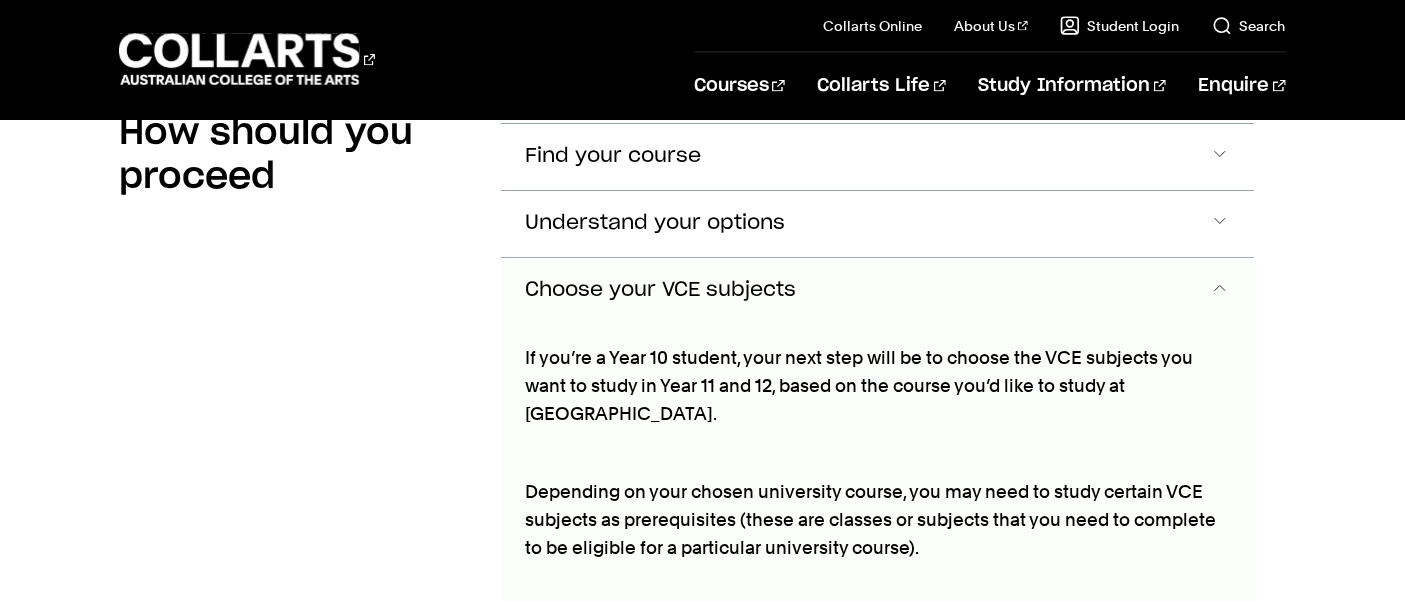 click on "Choose your VCE subjects" at bounding box center [660, 290] 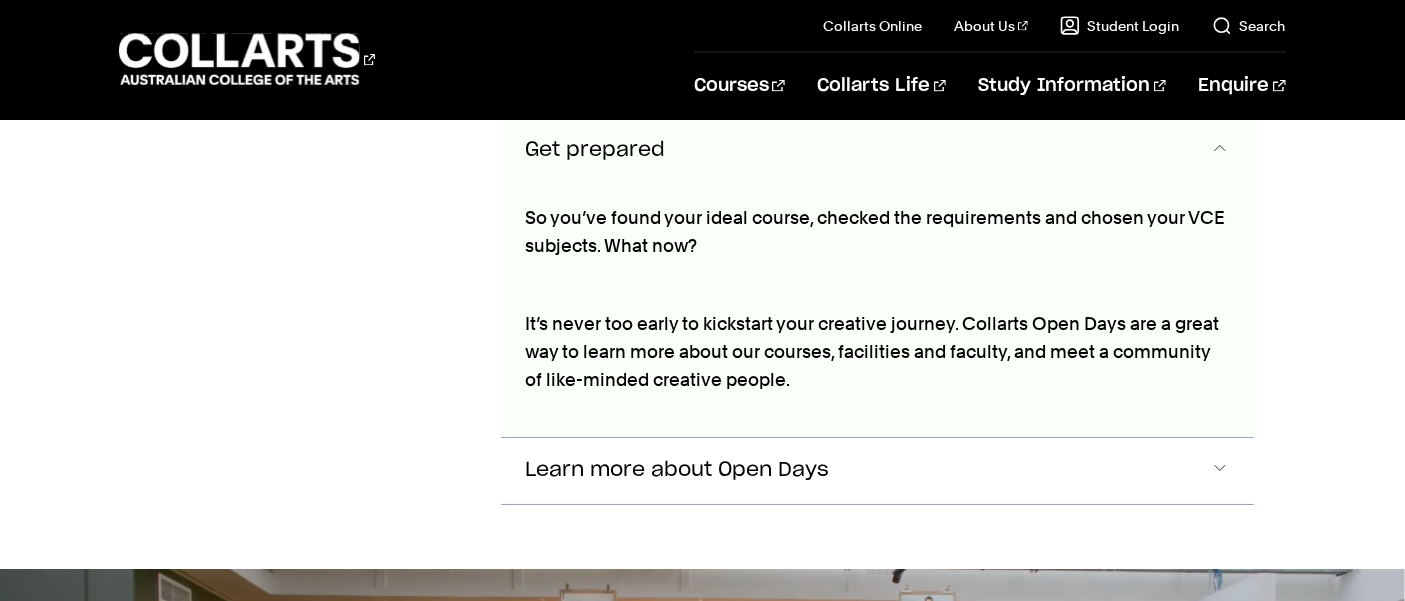 scroll, scrollTop: 3105, scrollLeft: 0, axis: vertical 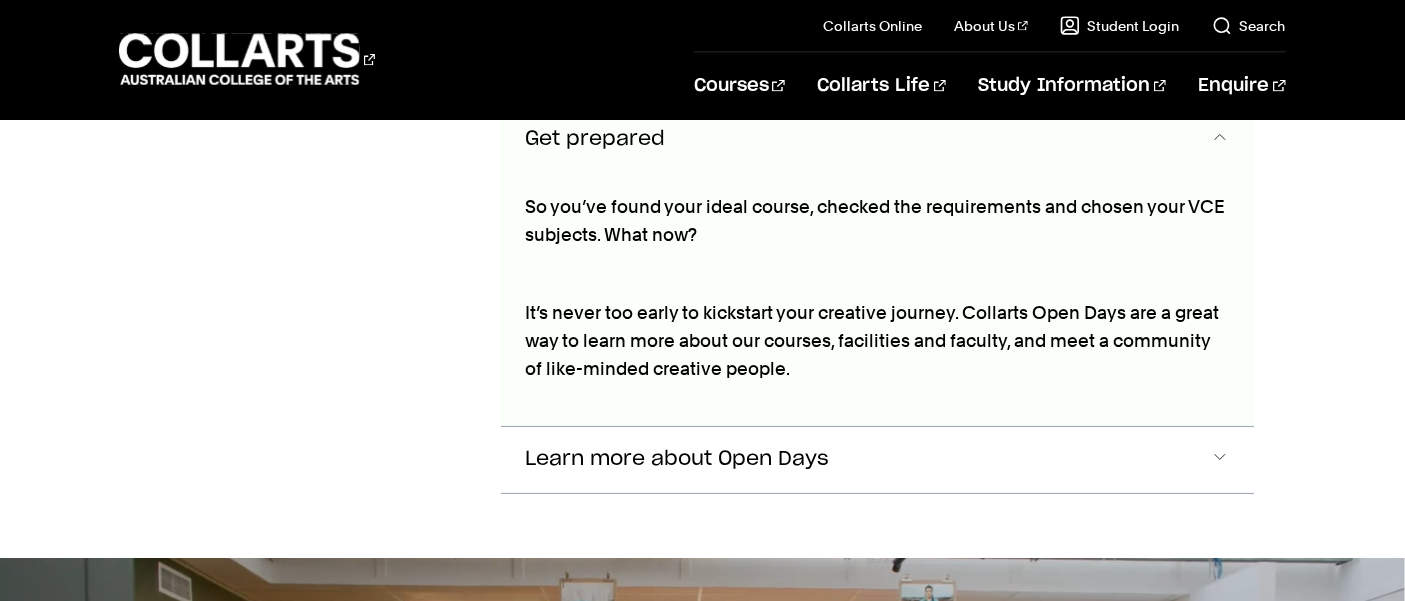 click on "Get prepared" at bounding box center [595, 139] 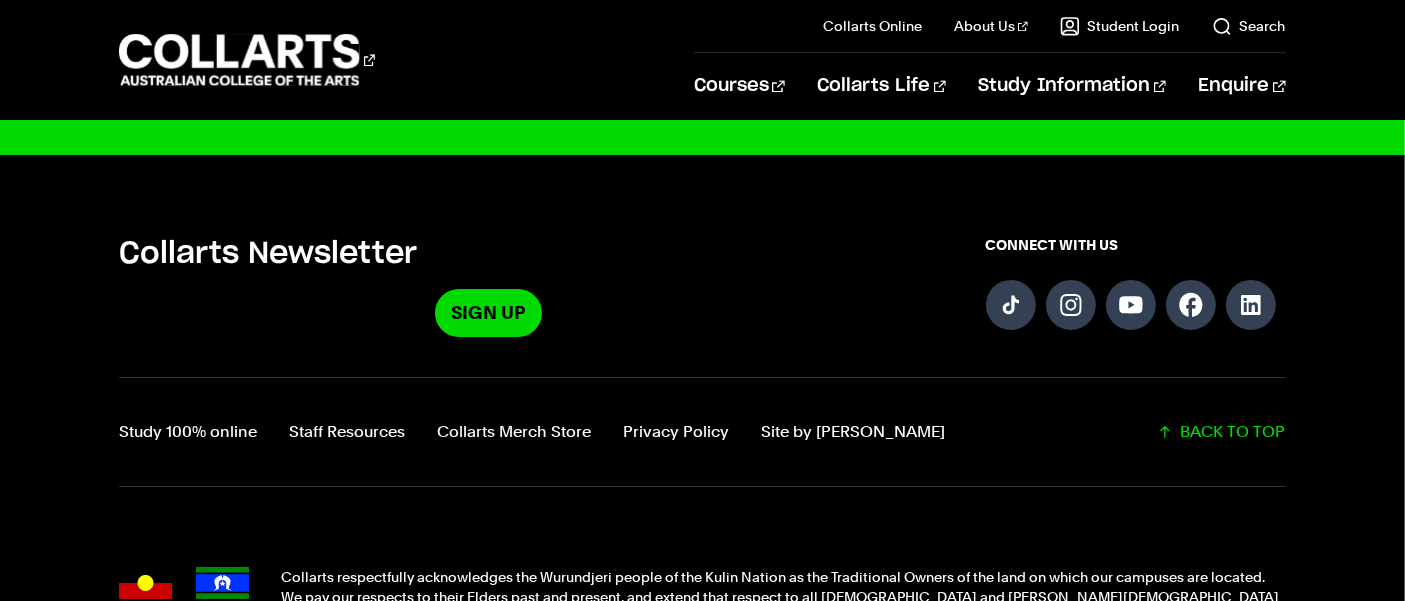scroll, scrollTop: 4938, scrollLeft: 0, axis: vertical 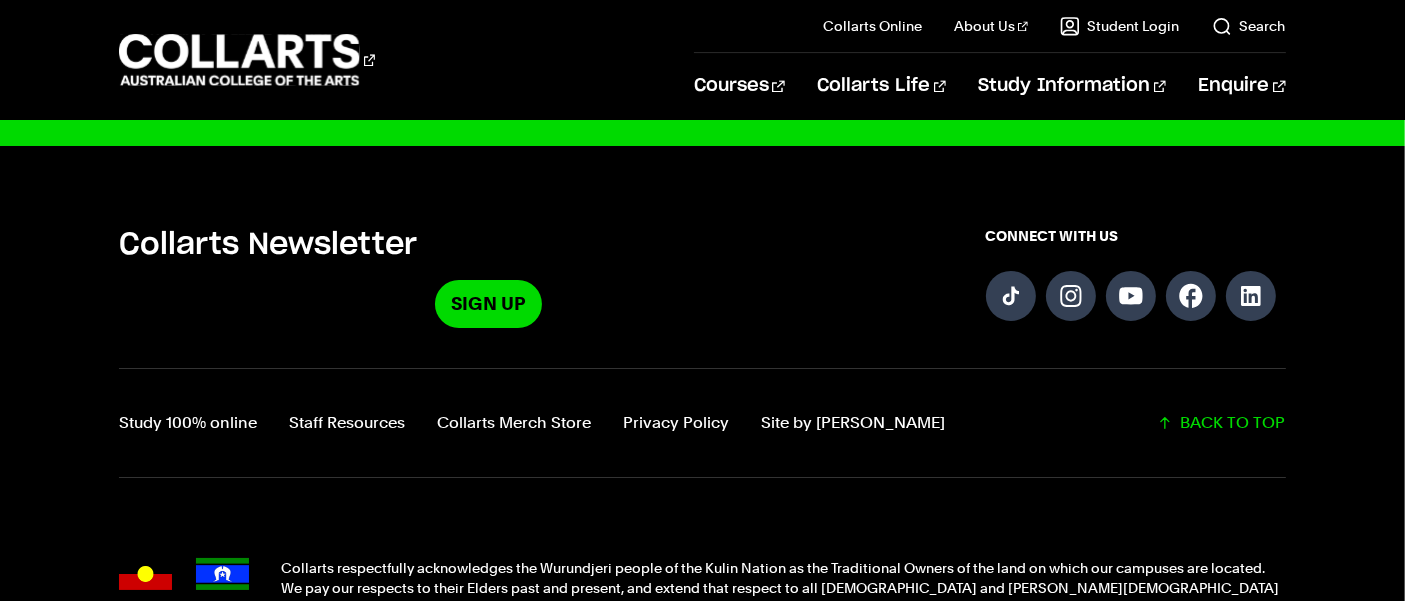 drag, startPoint x: 507, startPoint y: 419, endPoint x: 490, endPoint y: 400, distance: 25.495098 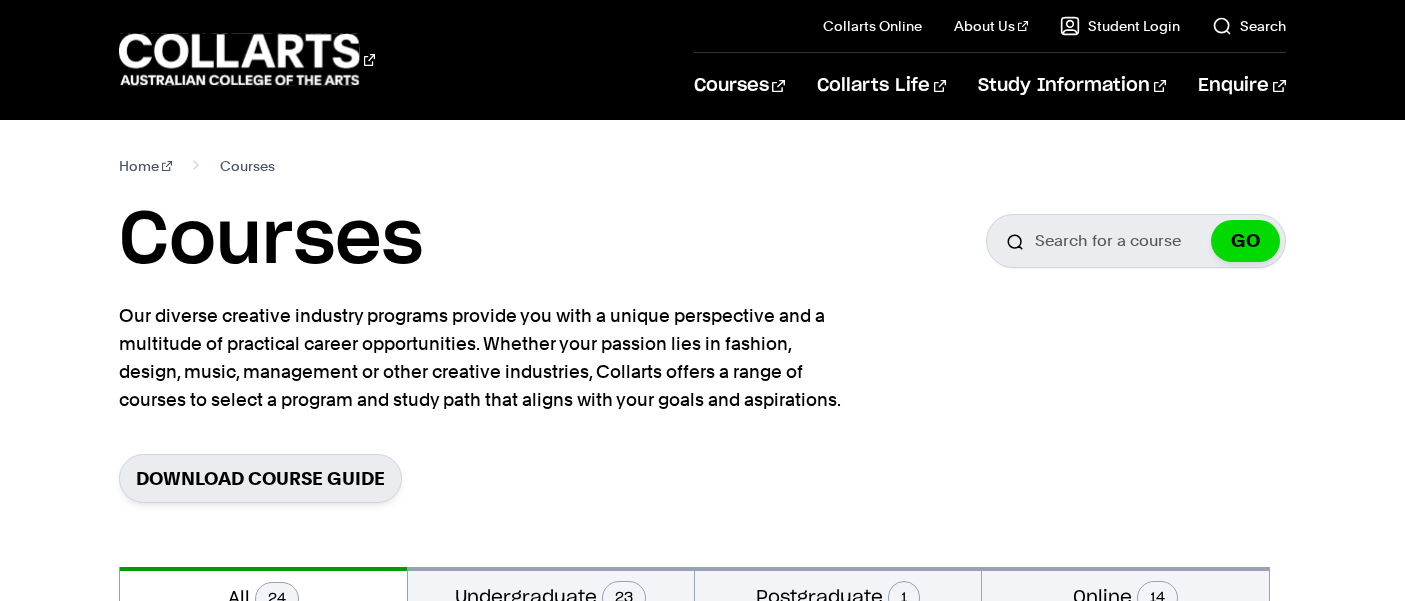 scroll, scrollTop: 0, scrollLeft: 0, axis: both 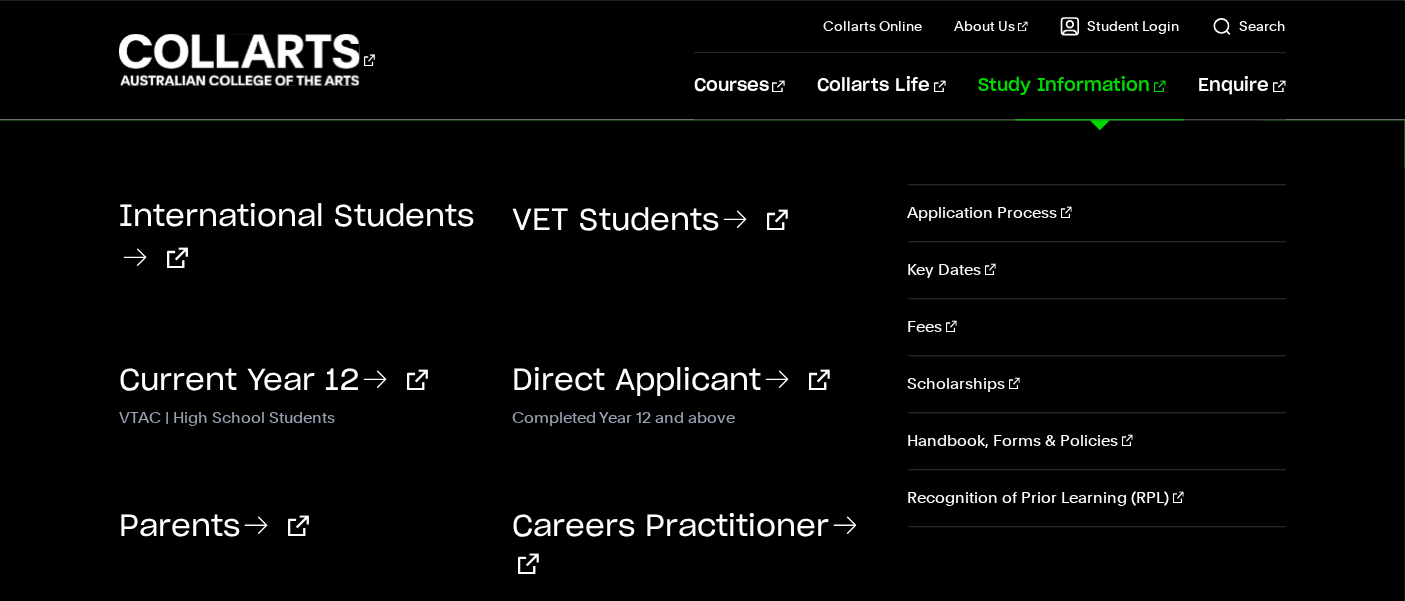 click on "Fees" at bounding box center (1097, 327) 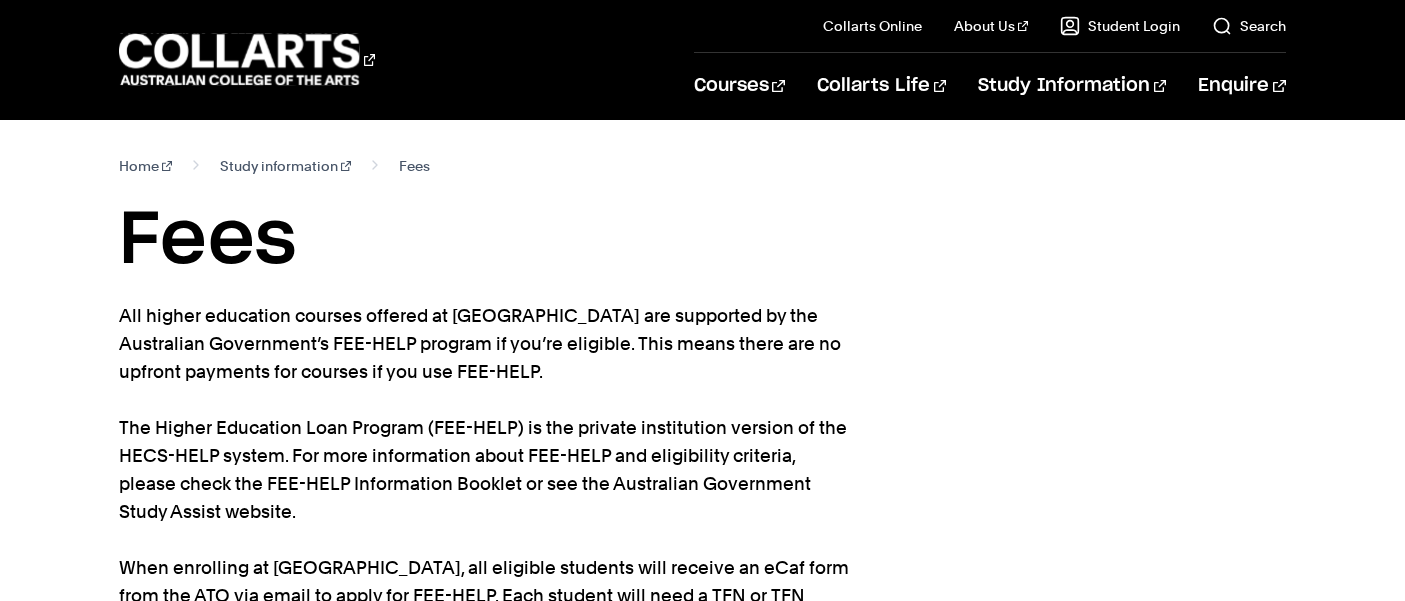 scroll, scrollTop: 0, scrollLeft: 0, axis: both 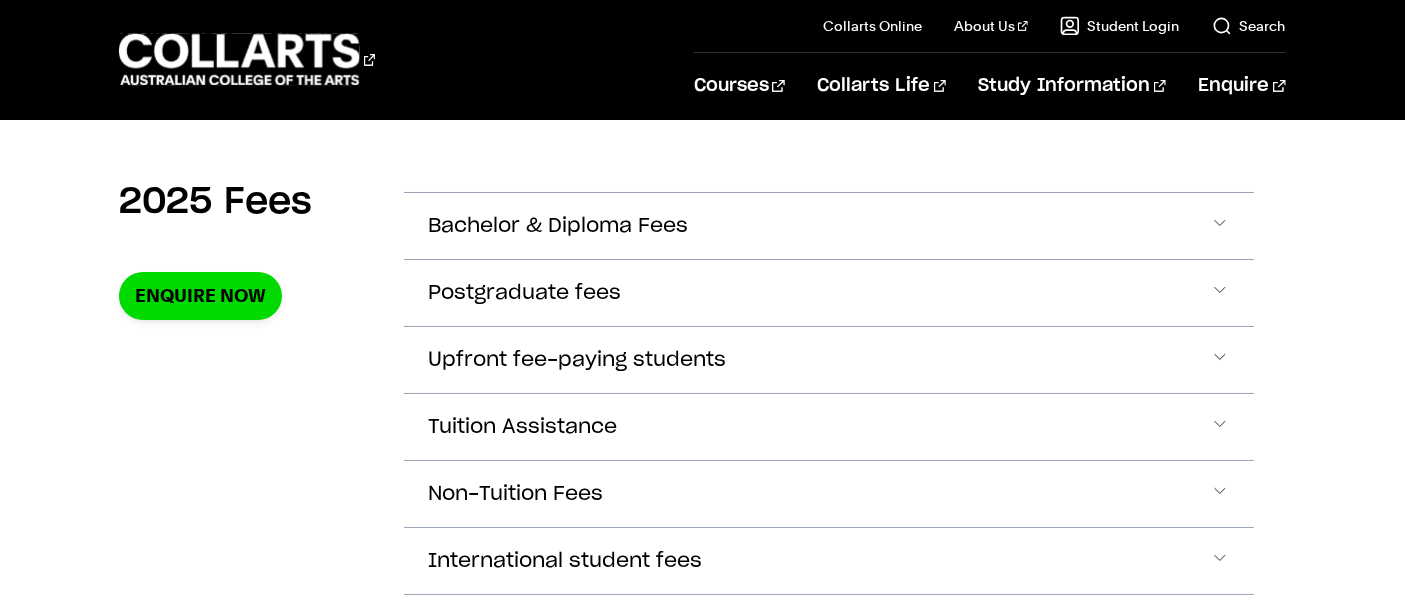 click on "Bachelor & Diploma Fees" at bounding box center (558, 226) 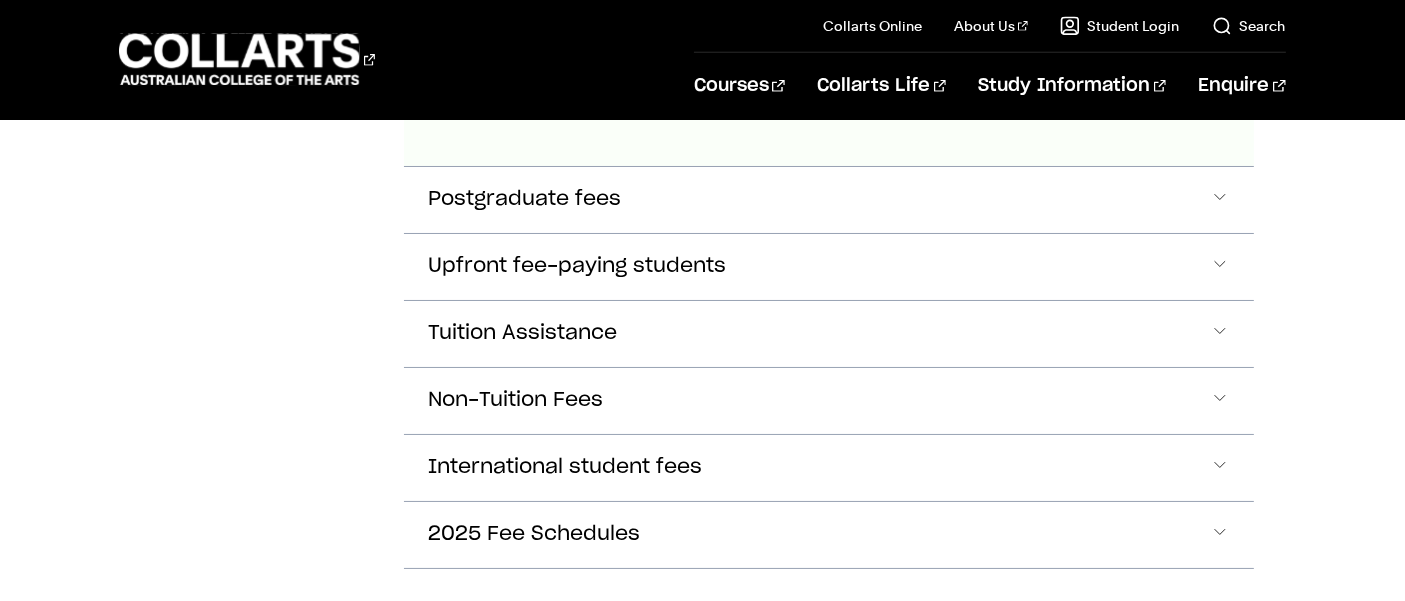 scroll, scrollTop: 1514, scrollLeft: 0, axis: vertical 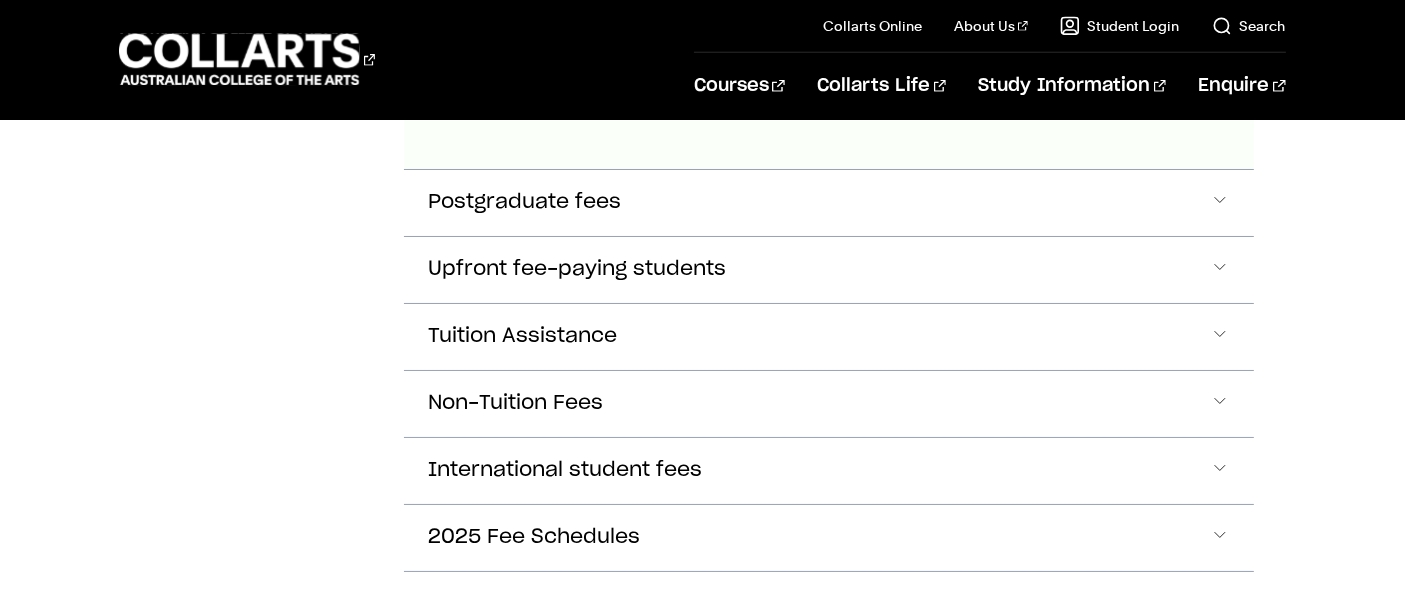 click on "Postgraduate fees" at bounding box center (558, -595) 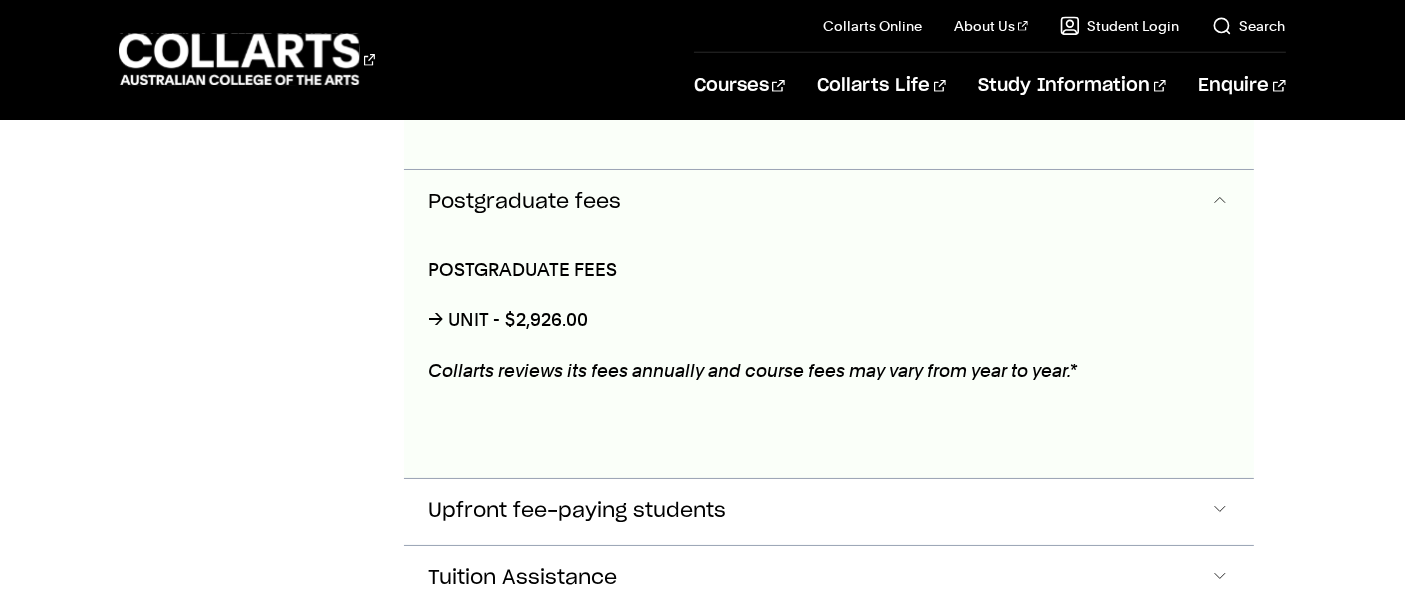 scroll, scrollTop: 1501, scrollLeft: 0, axis: vertical 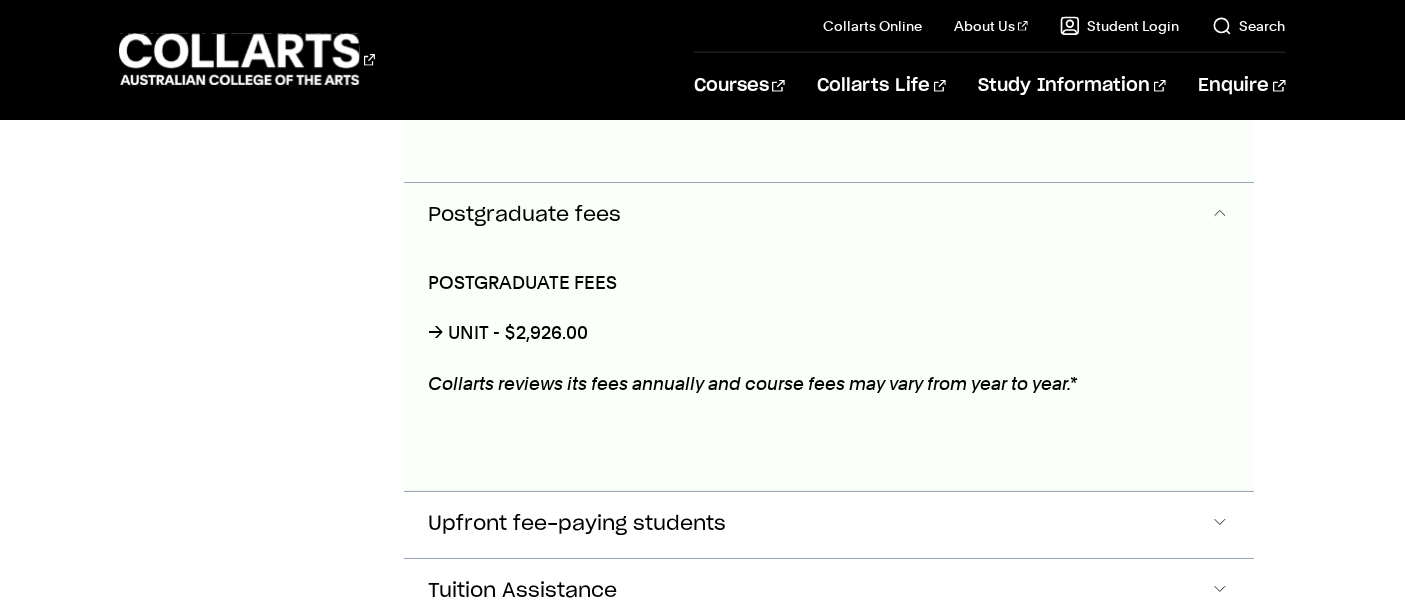 click on "Postgraduate fees" at bounding box center (558, -582) 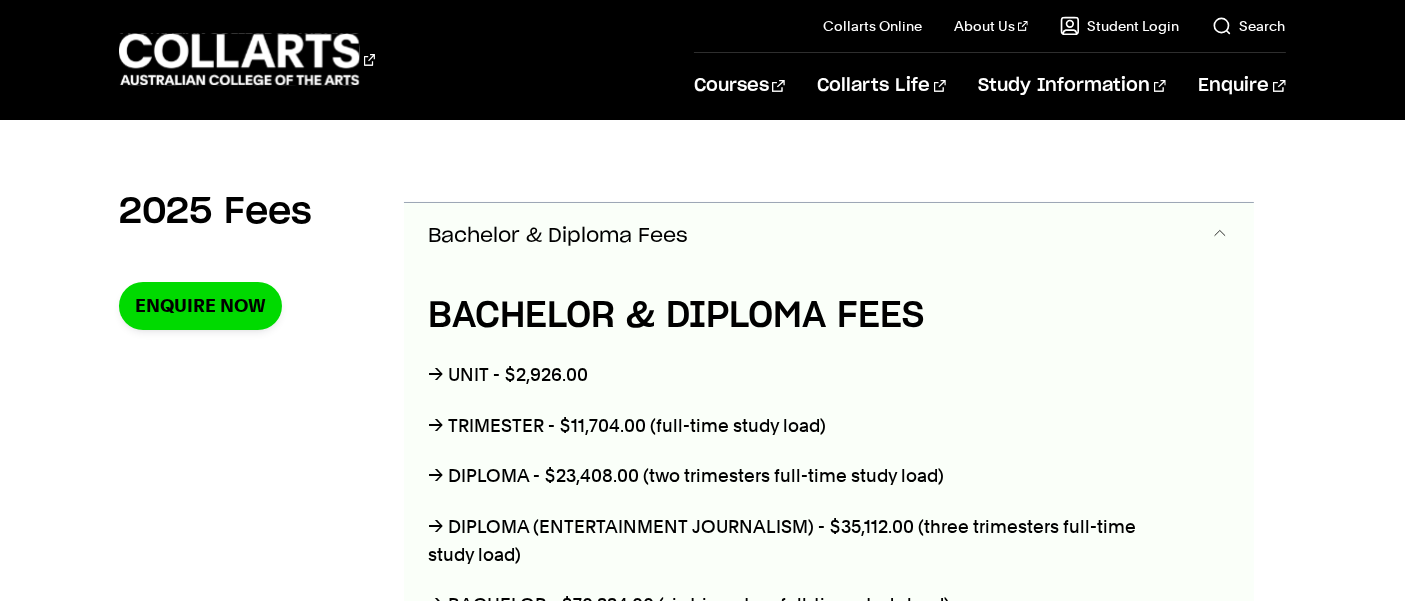 scroll, scrollTop: 670, scrollLeft: 0, axis: vertical 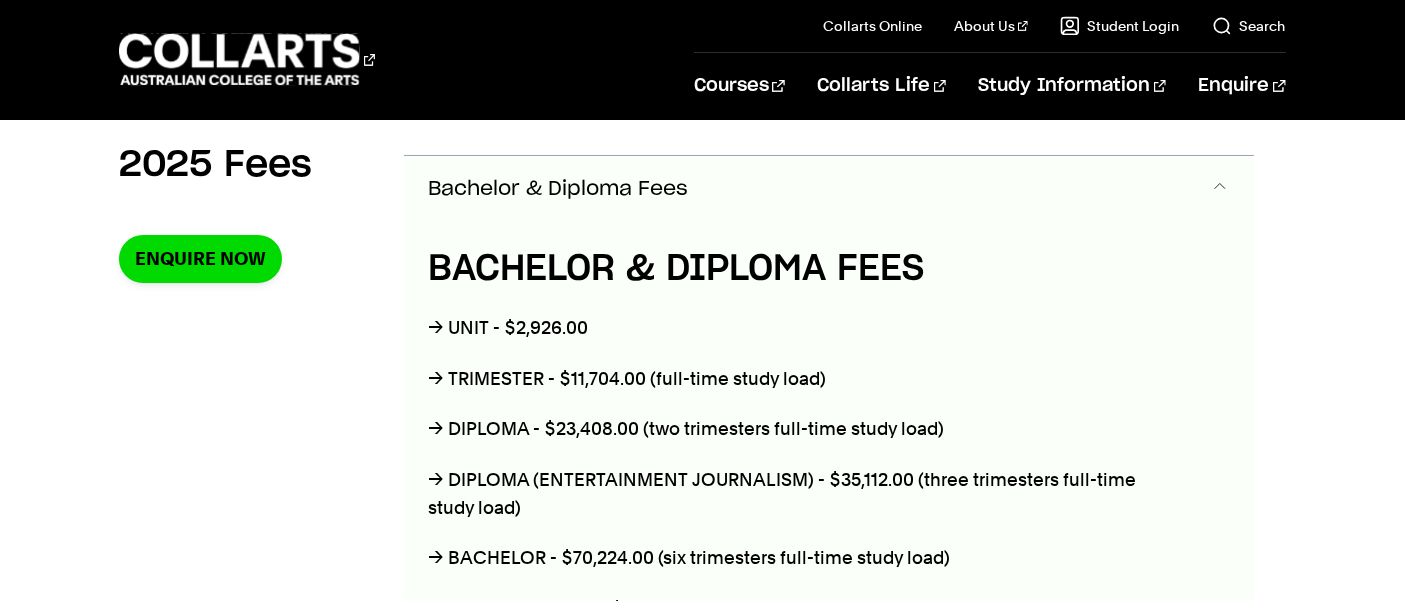 click on "Bachelor & Diploma Fees" at bounding box center (558, 189) 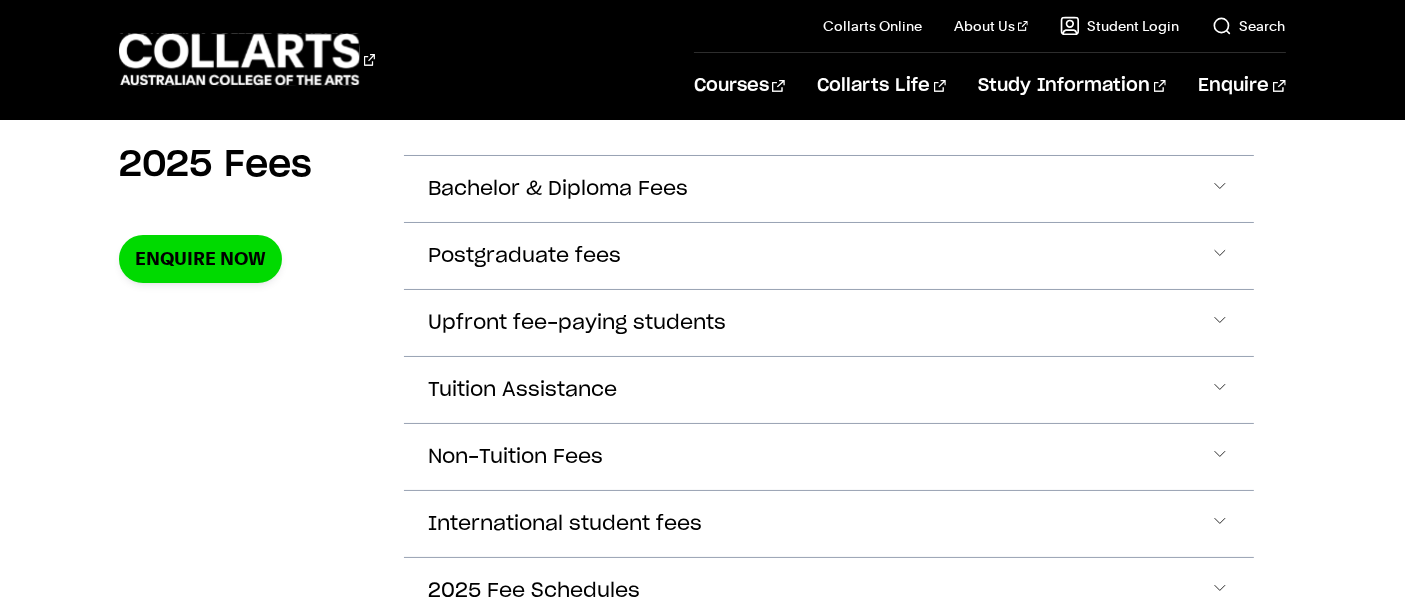 click on "Tuition Assistance" at bounding box center (828, 189) 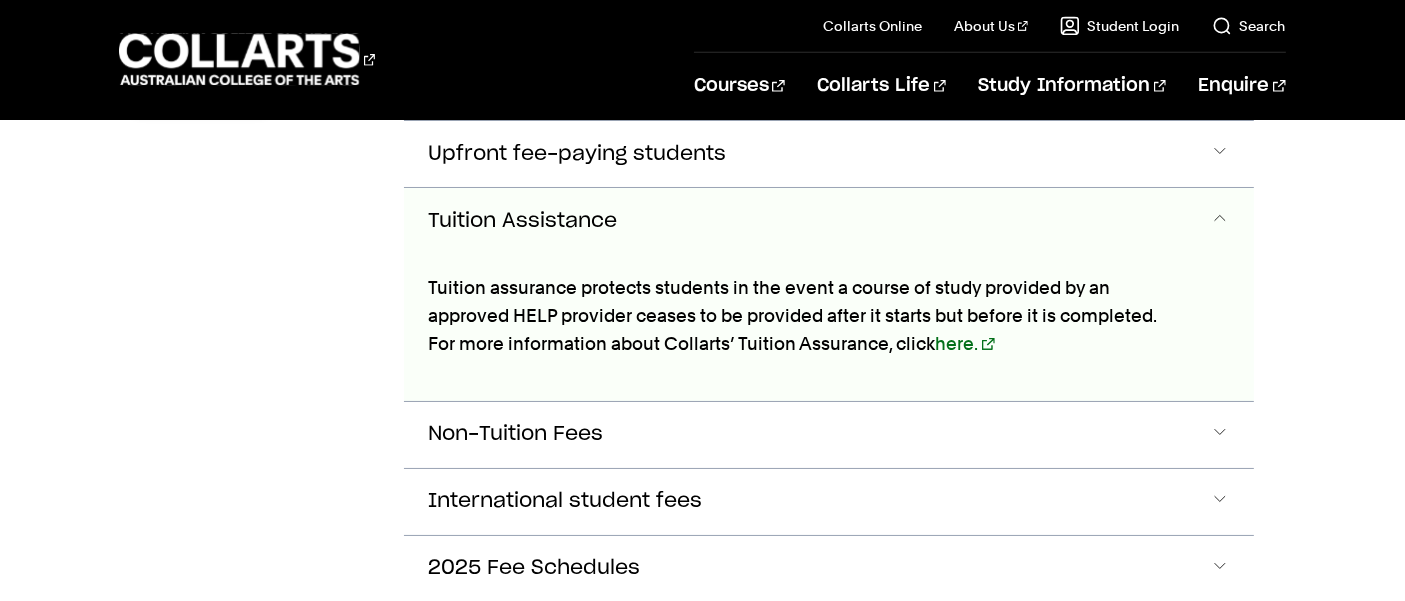 scroll, scrollTop: 901, scrollLeft: 0, axis: vertical 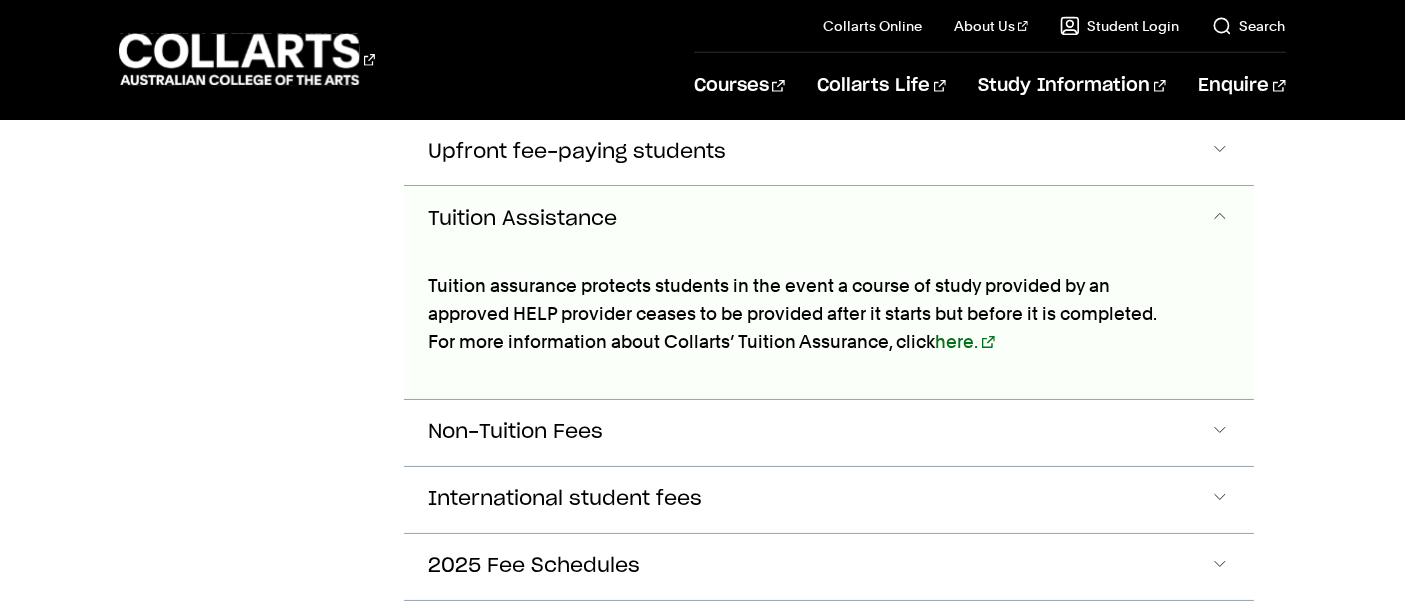 click on "Tuition Assistance" at bounding box center [522, 219] 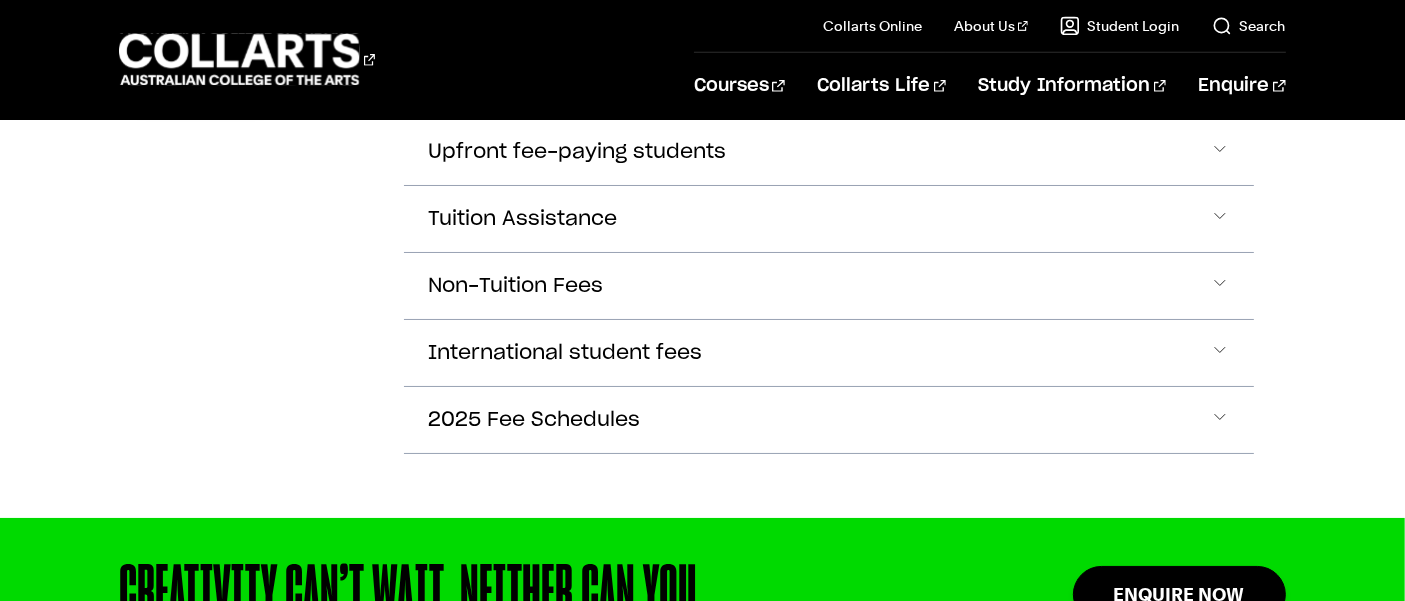 click on "Non-Tuition Fees" at bounding box center [558, 18] 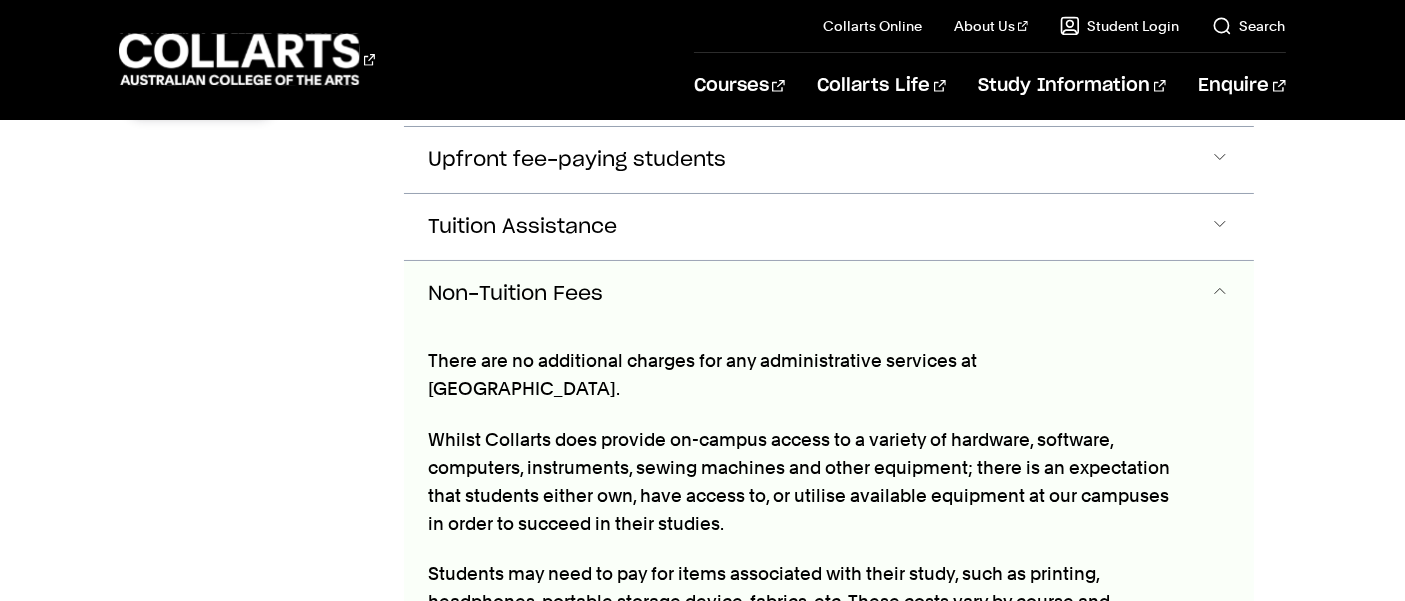 scroll, scrollTop: 897, scrollLeft: 0, axis: vertical 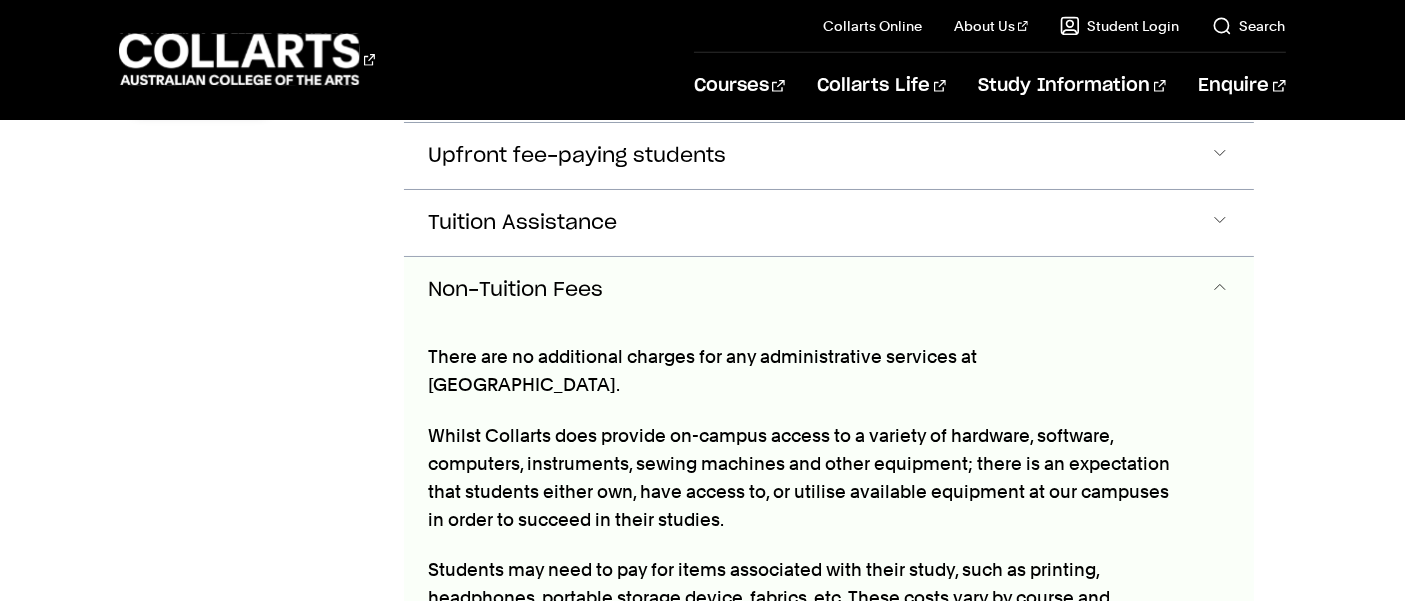 click on "Non-Tuition Fees" at bounding box center [828, 290] 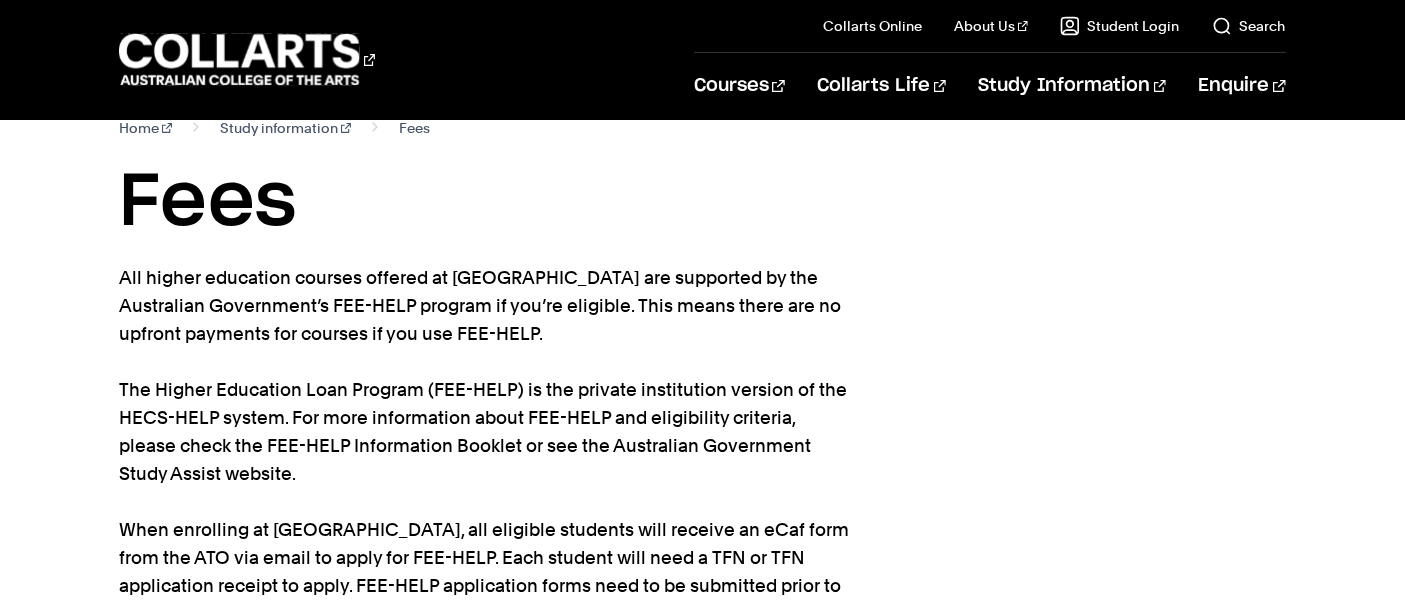 scroll, scrollTop: 0, scrollLeft: 0, axis: both 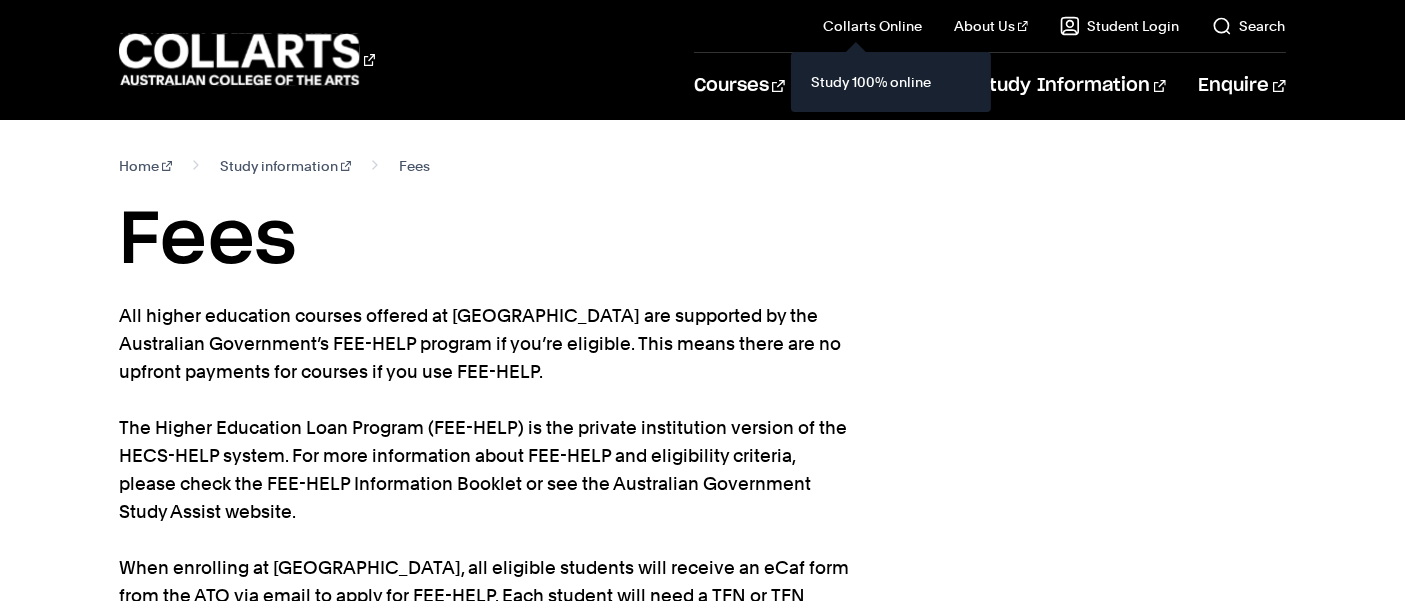 click on "Collarts Online" at bounding box center [872, 26] 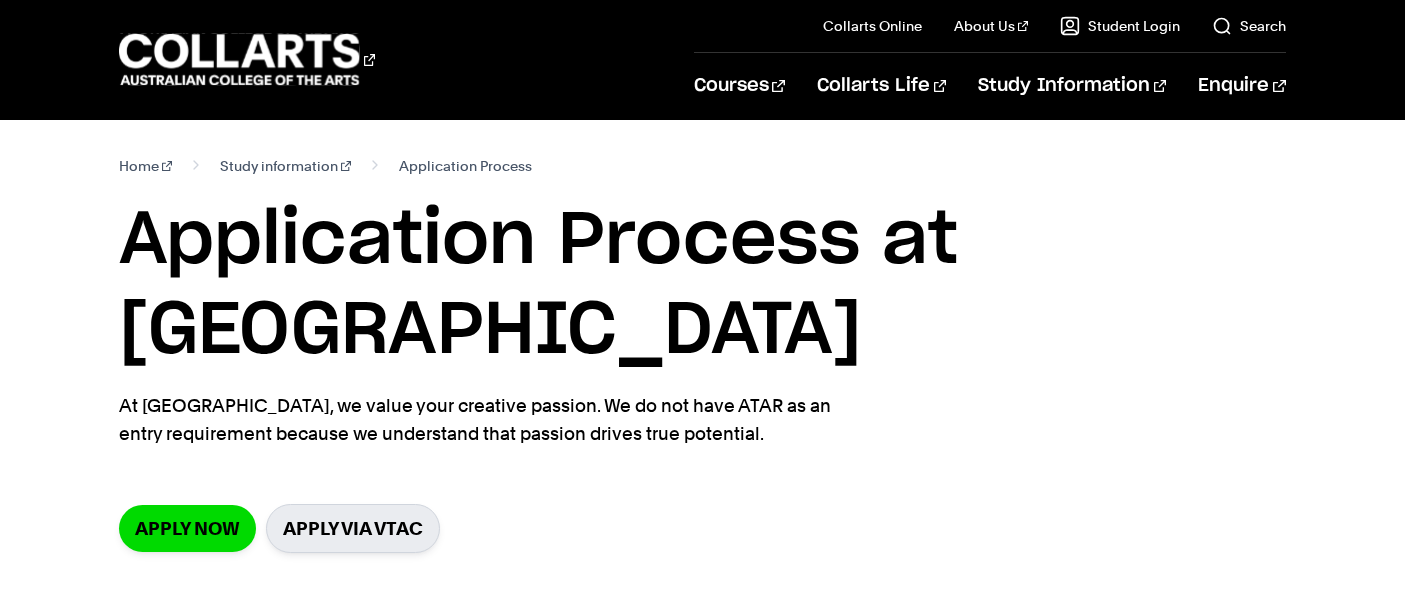 scroll, scrollTop: 0, scrollLeft: 0, axis: both 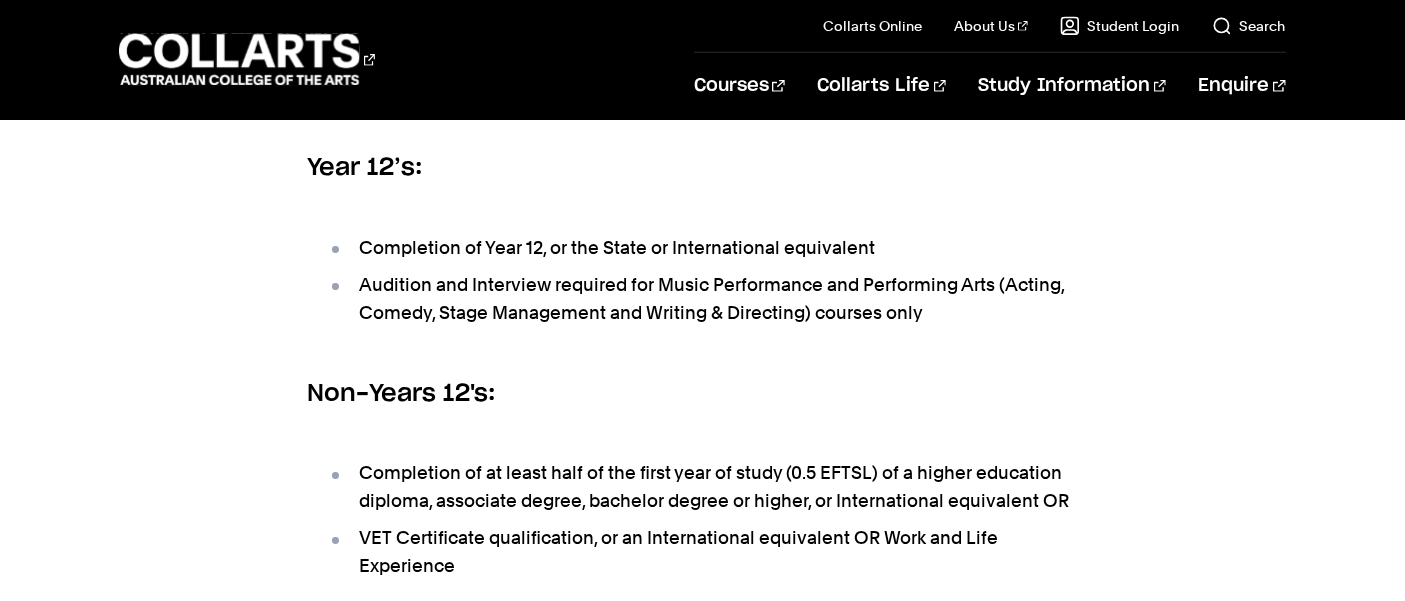 click on "Application Process
Current Year 12 Students:
If you are currently in Year 12 you must apply via VTAC regardless of whether you live in [GEOGRAPHIC_DATA] or a different state.
Once you have submitted a Collarts course into your VTAC preferences, one of our Future Student Advisors will be in touch with you.
Non-Year 12 Students:
If you’re not currently in Year 12, you may apply directly on our website.
Once we receive your application, one of our Future Student Advisors will be in touch with you.
Entry Requirements
Year 12’s:
Completion of Year 12, or the State or International equivalent
Audition and Interview required for Music Performance and Performing Arts (Acting, Comedy, Stage Management and Writing & Directing) courses only
Non-Years 12's:
Completion of at least half of the first year of study (0.5 EFTSL) of a higher education diploma, associate degree, bachelor degree or higher, or International equivalent OR
1300 818 777 ." at bounding box center (702, 56) 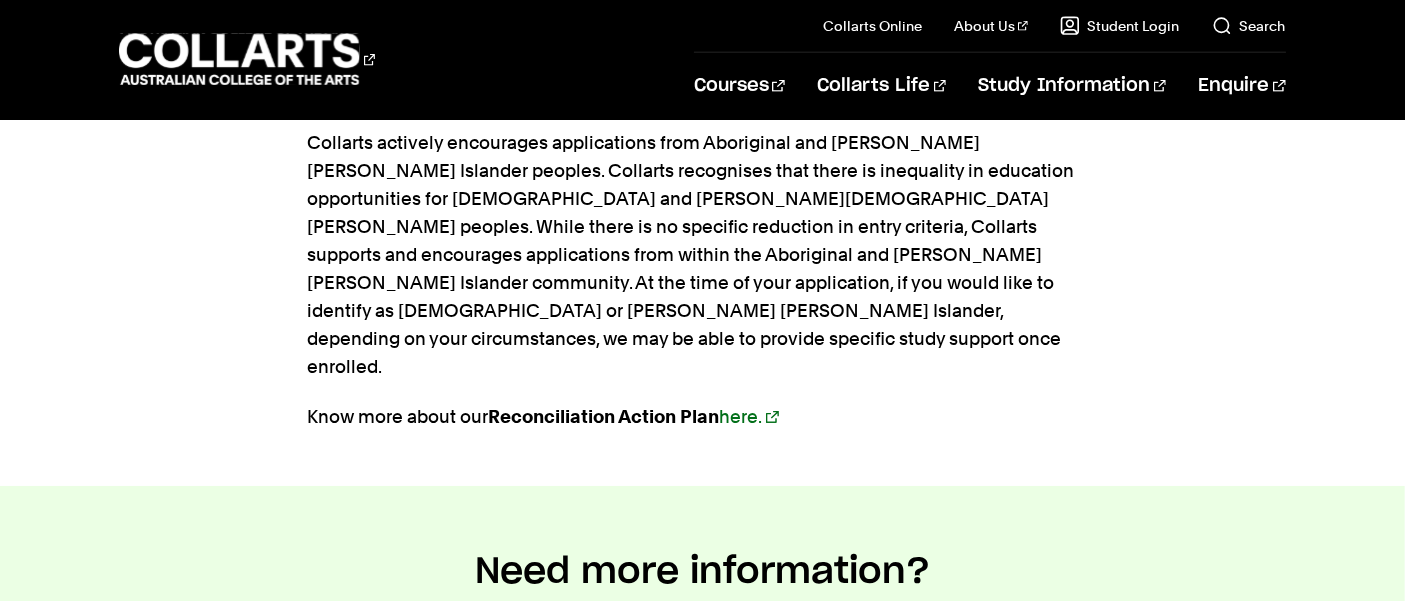 scroll, scrollTop: 2457, scrollLeft: 0, axis: vertical 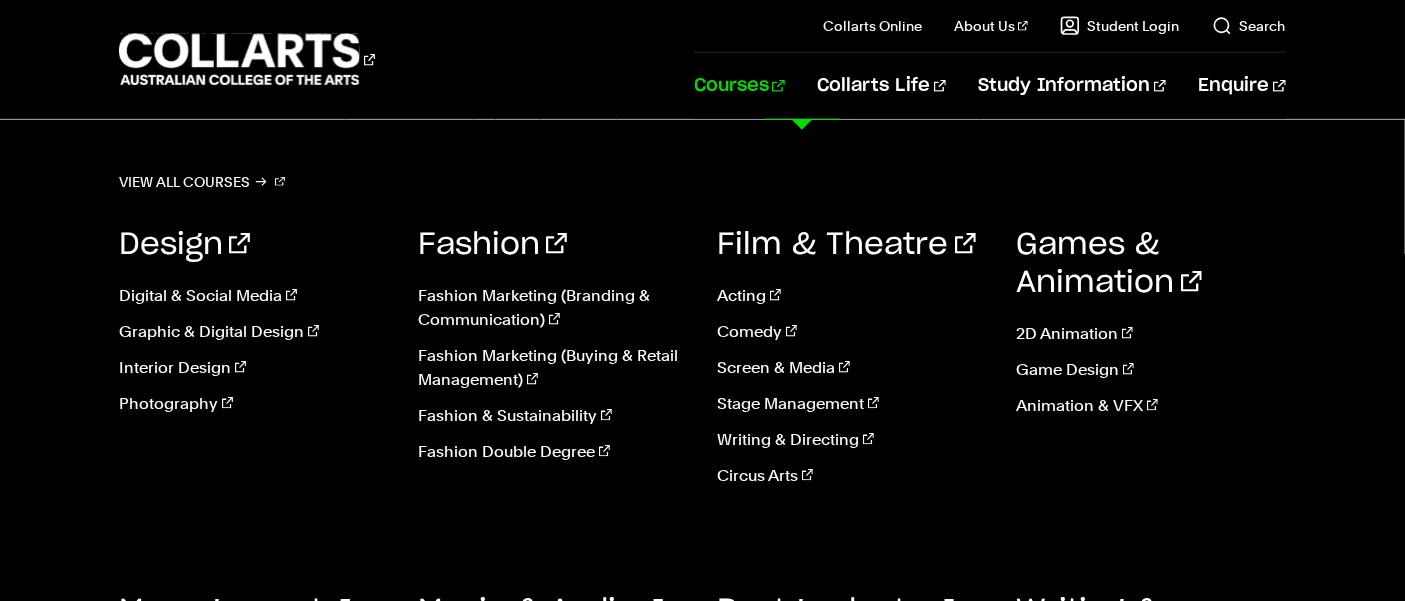click on "Fashion Marketing (Branding & Communication)" at bounding box center (552, 308) 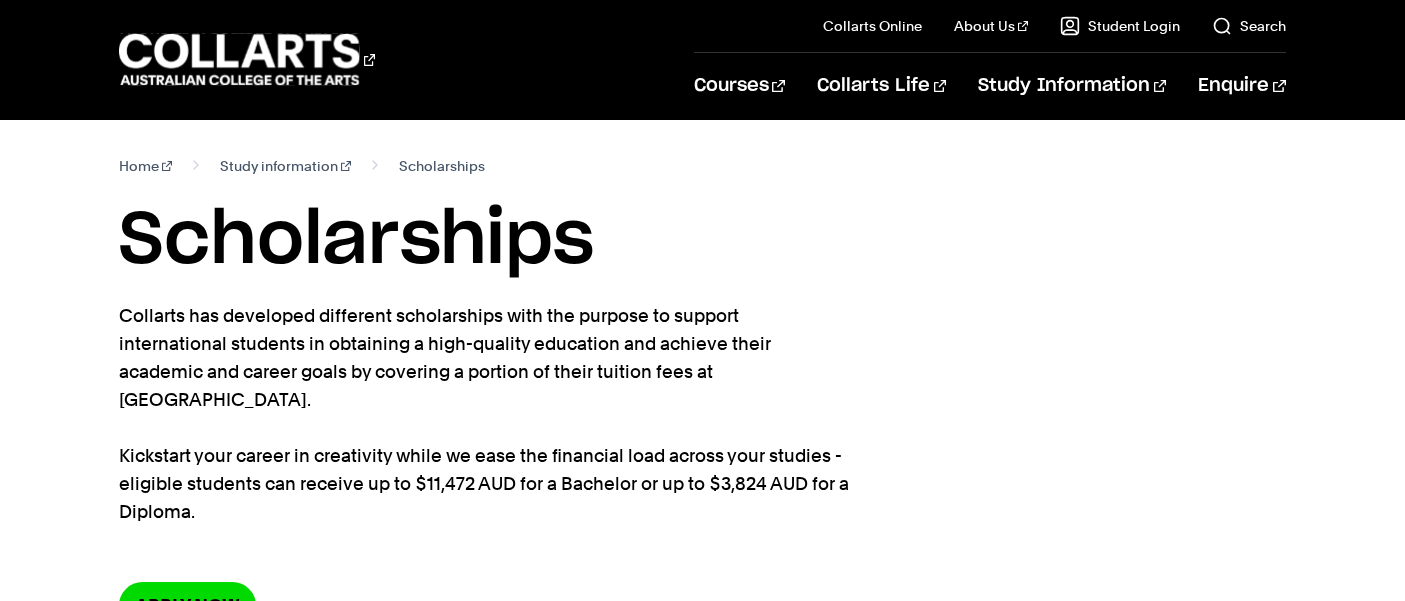 scroll, scrollTop: 0, scrollLeft: 0, axis: both 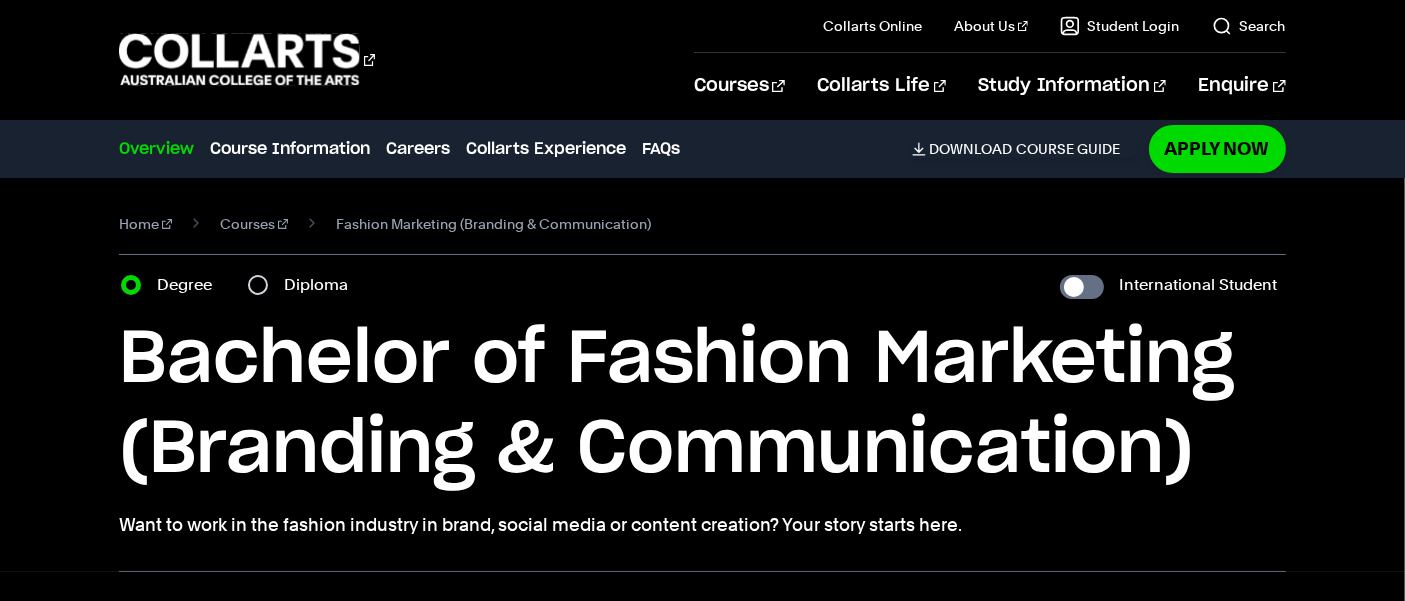 click on "Diploma" at bounding box center (304, 285) 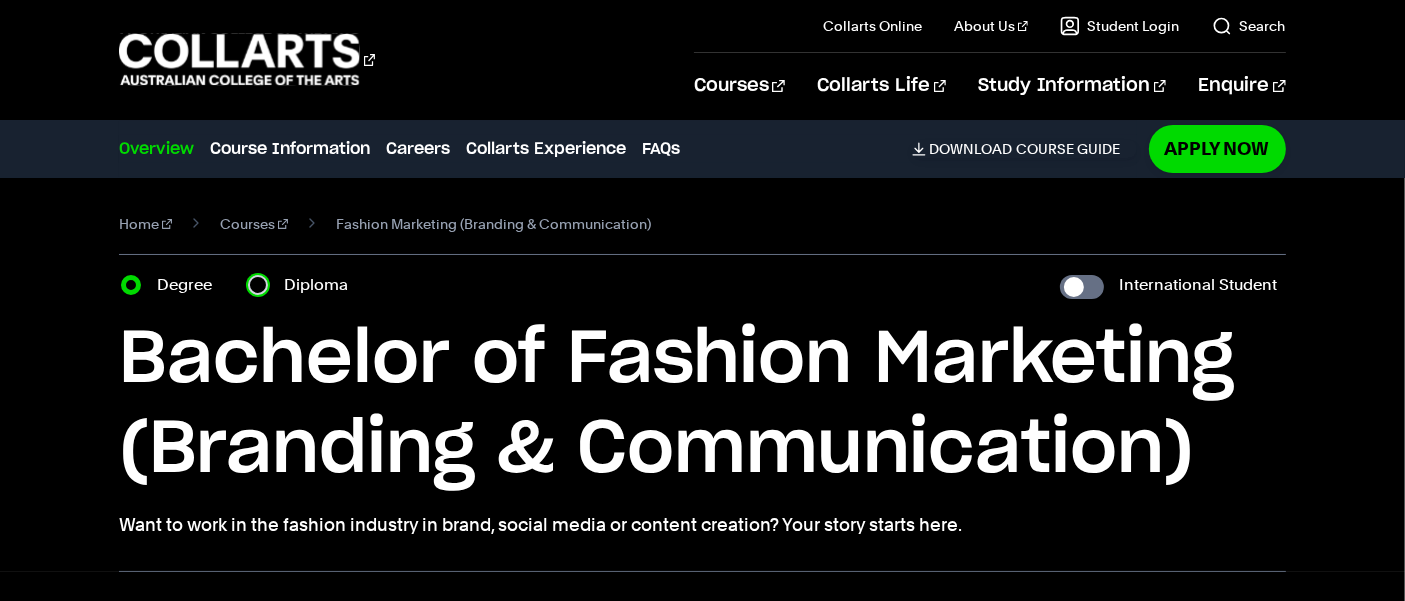 click on "Diploma" at bounding box center (258, 285) 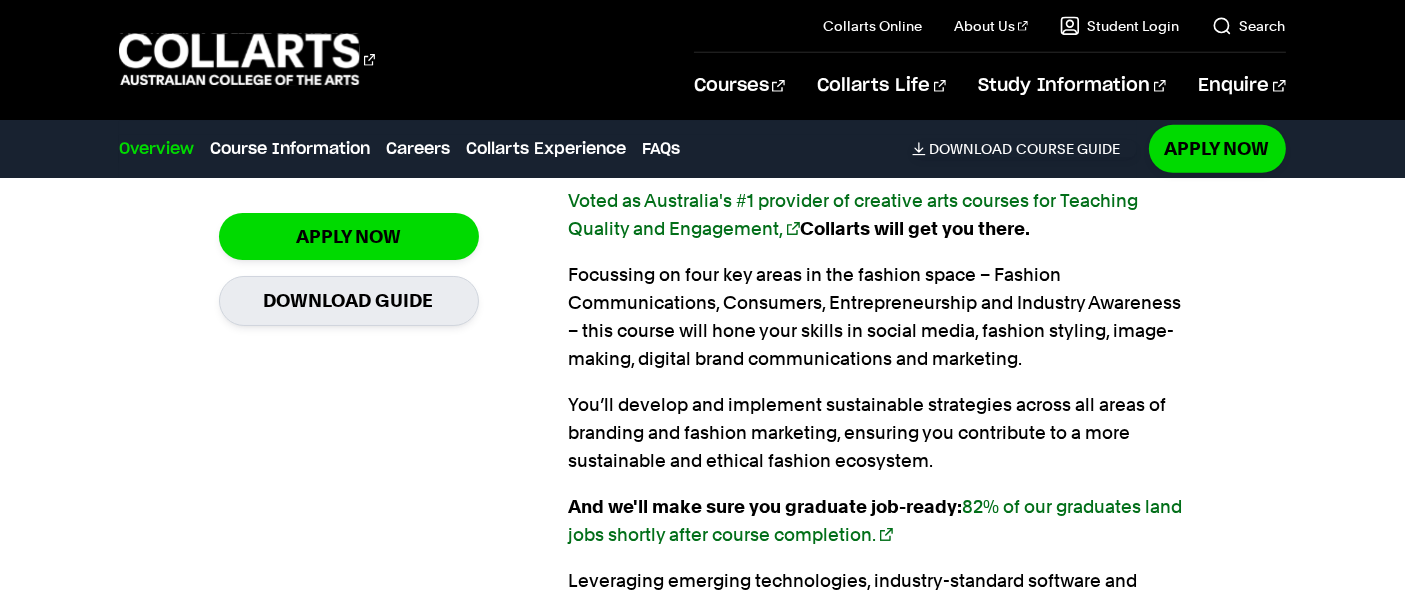 scroll, scrollTop: 1300, scrollLeft: 0, axis: vertical 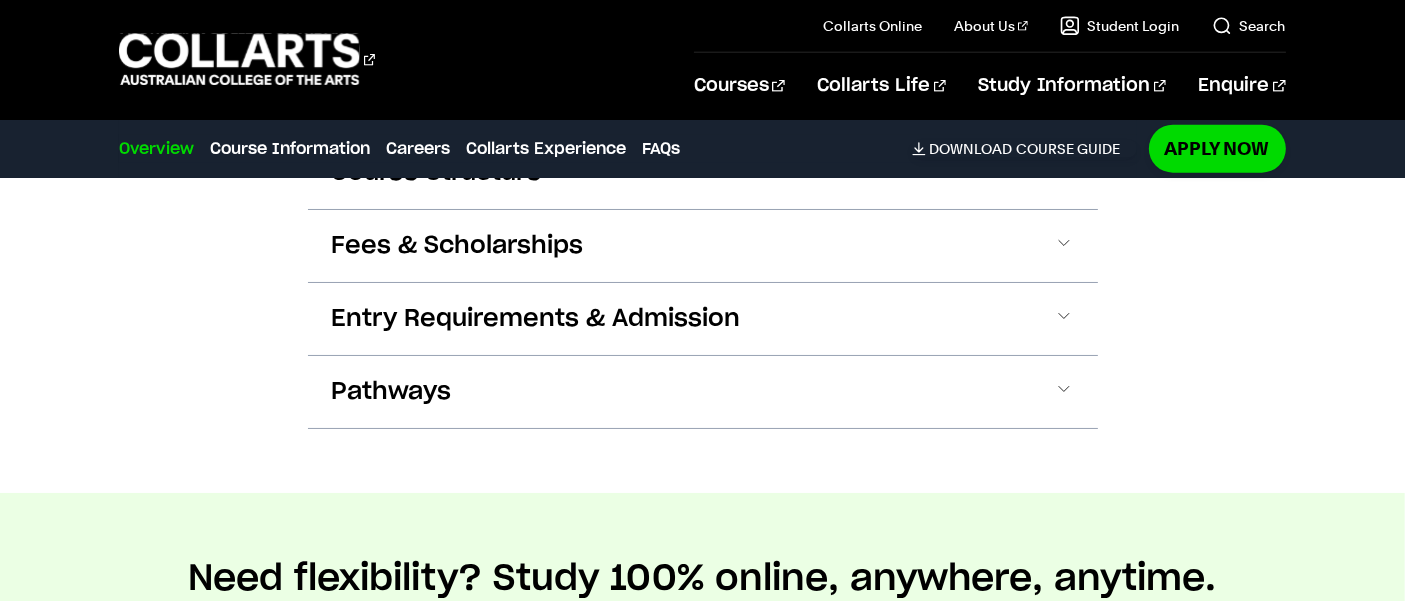 click on "Entry Requirements & Admission" at bounding box center [0, 0] 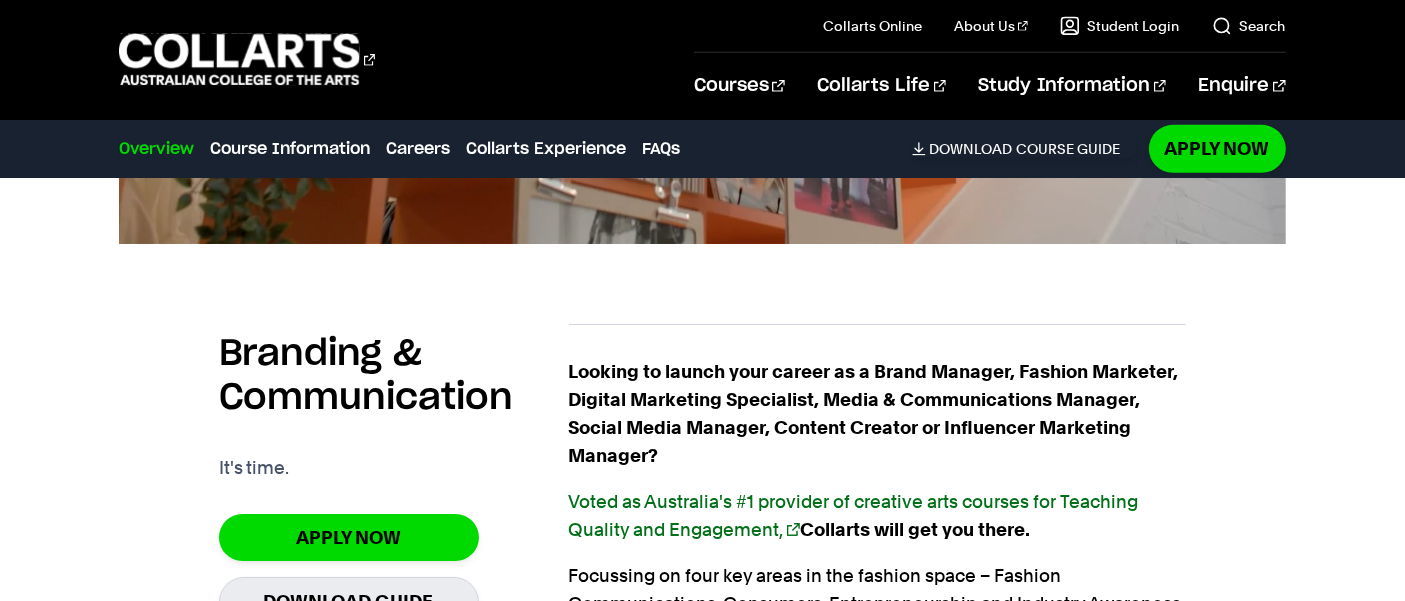 scroll, scrollTop: 0, scrollLeft: 0, axis: both 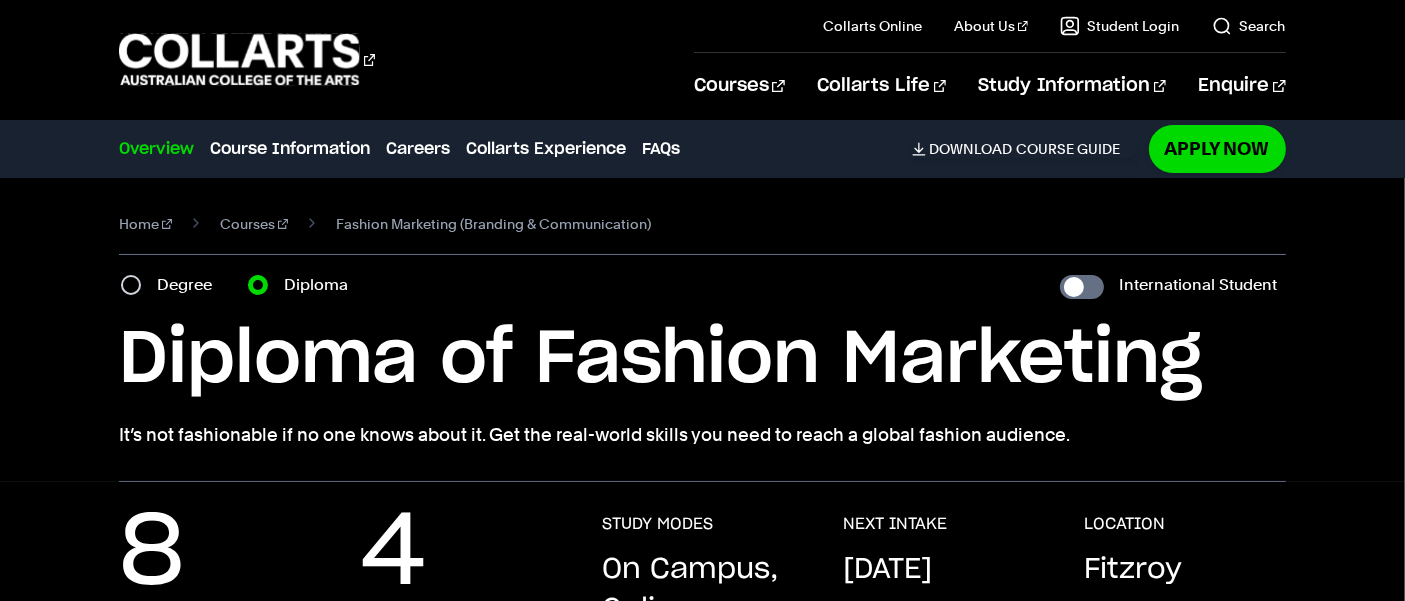 click on "Degree" at bounding box center [190, 285] 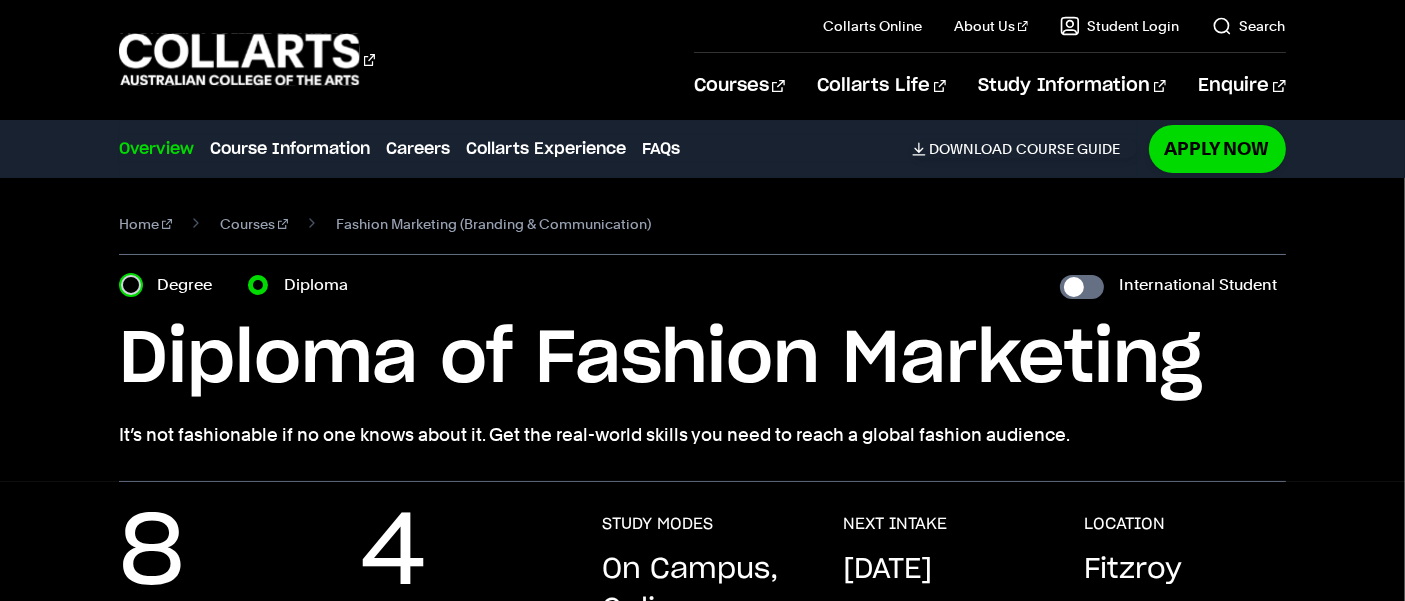 click on "Degree" at bounding box center (131, 285) 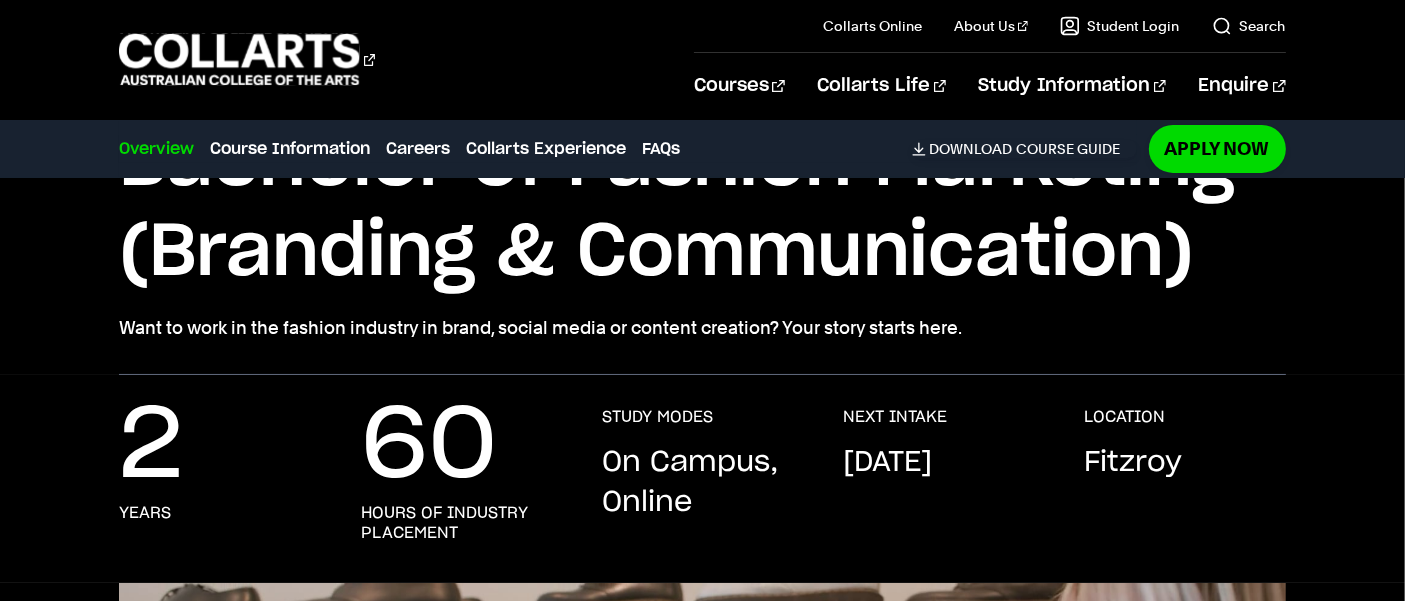 scroll, scrollTop: 0, scrollLeft: 0, axis: both 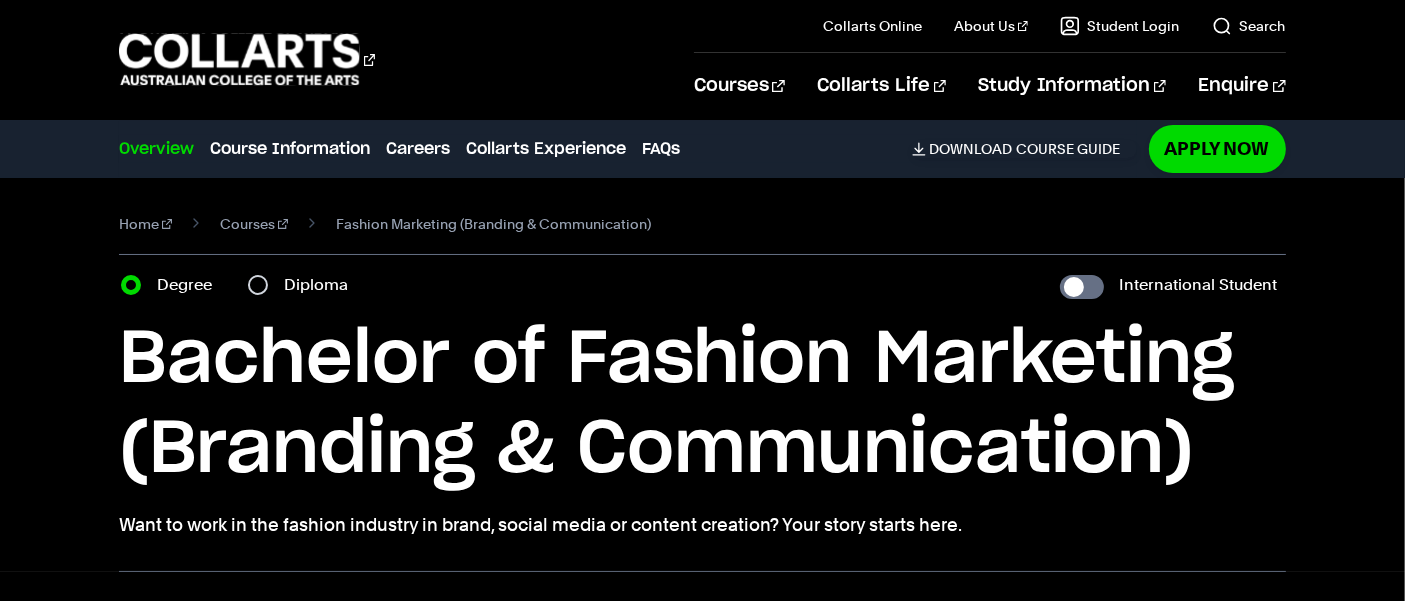 click on "Diploma" at bounding box center (304, 285) 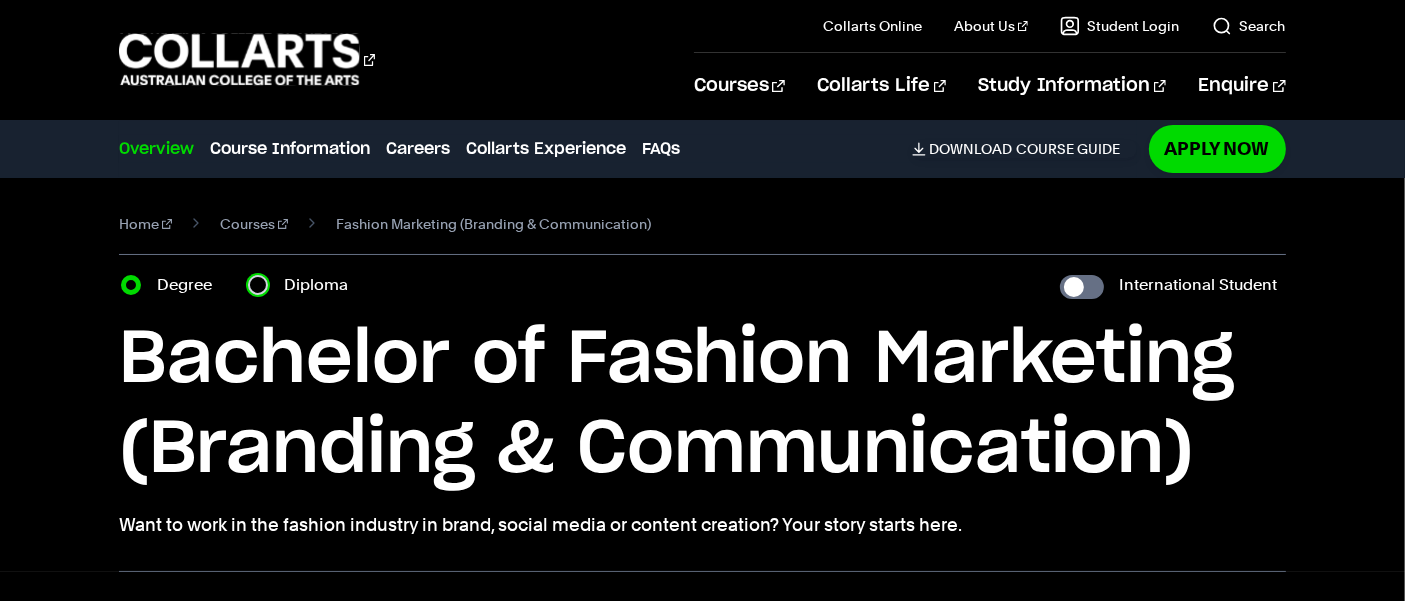 click on "Diploma" at bounding box center [258, 285] 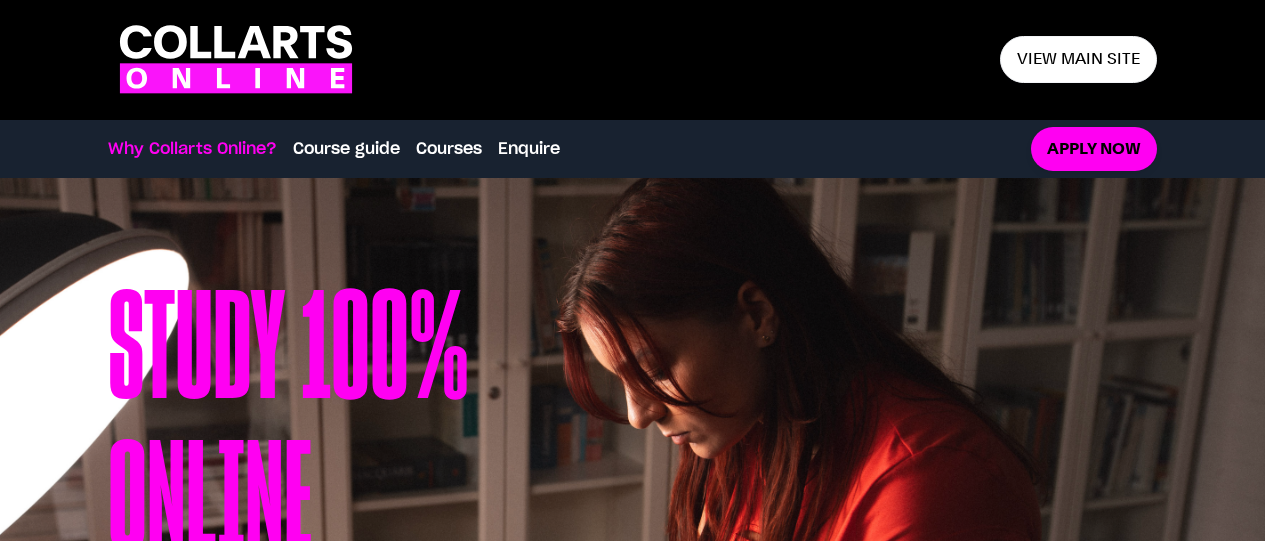 scroll, scrollTop: 0, scrollLeft: 0, axis: both 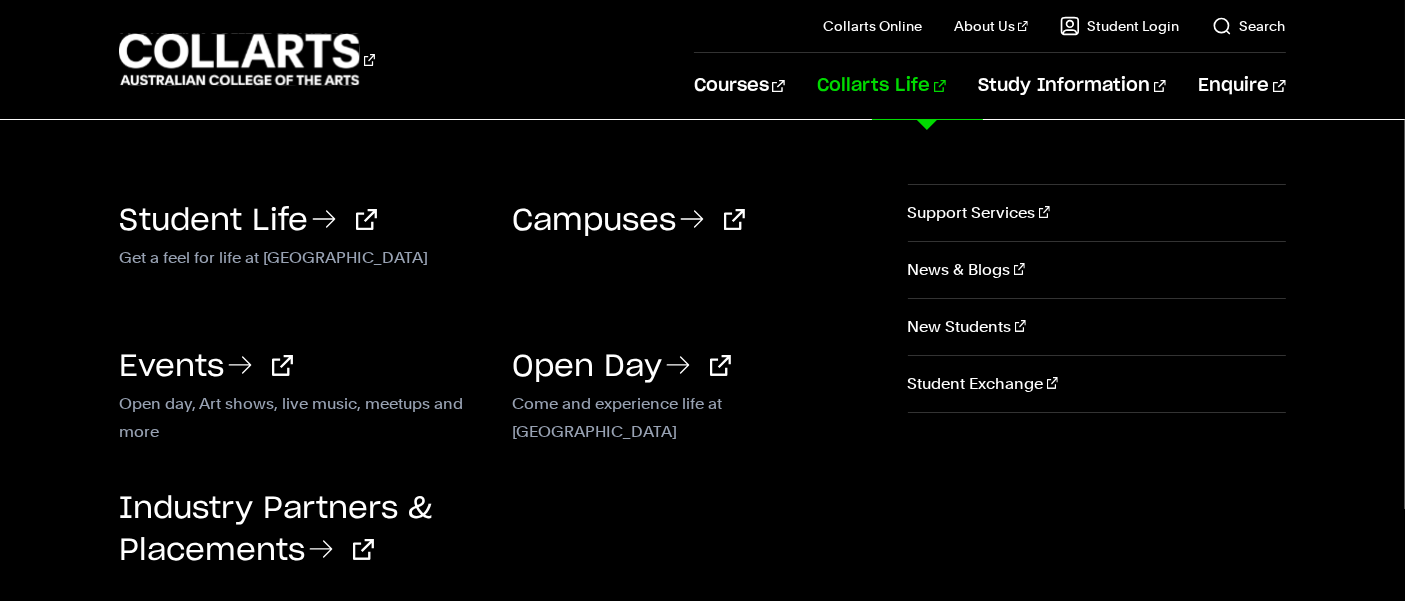 click on "Student Life" at bounding box center [248, 221] 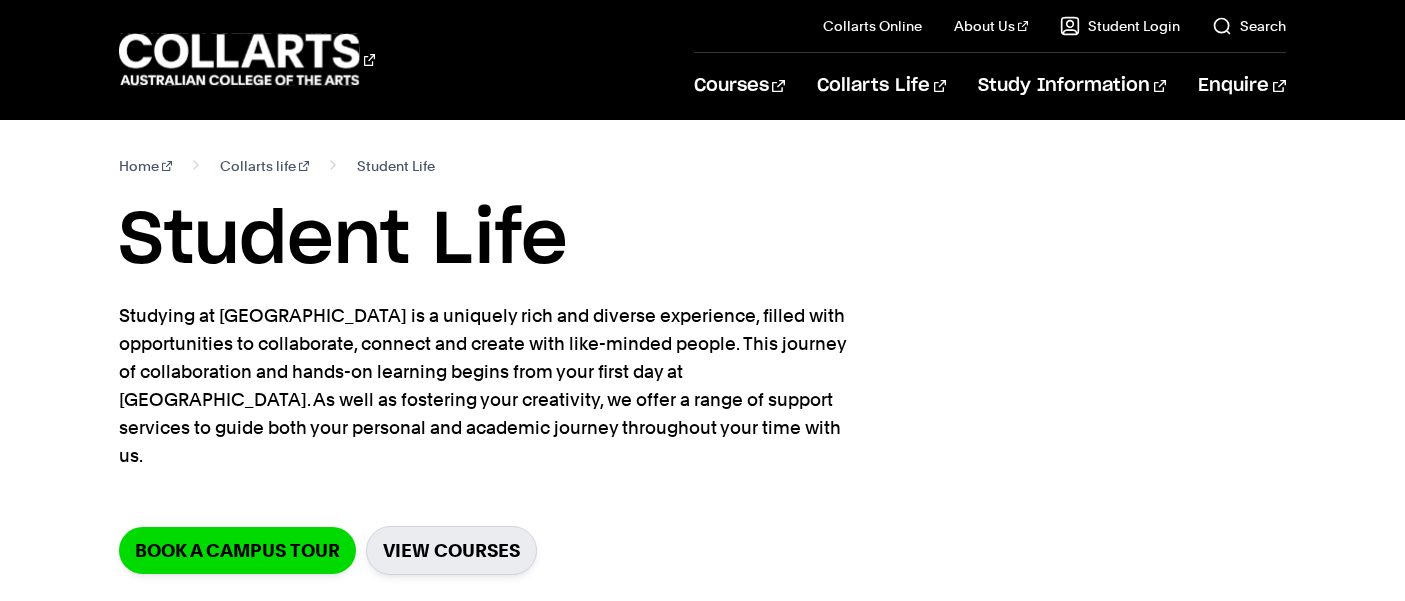 scroll, scrollTop: 0, scrollLeft: 0, axis: both 